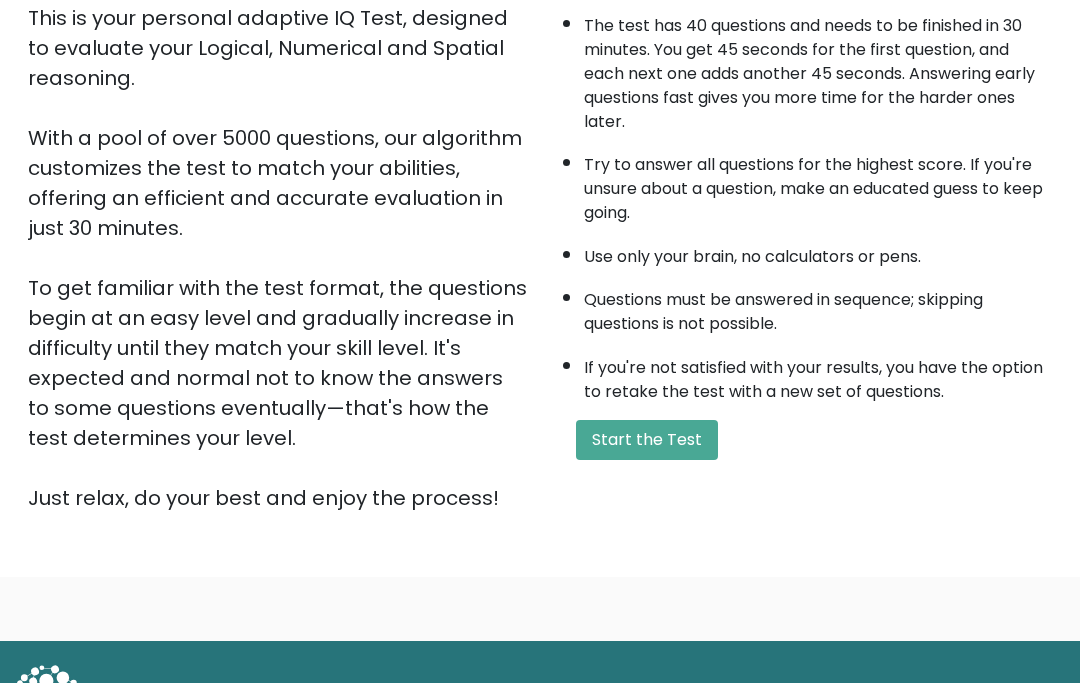 scroll, scrollTop: 235, scrollLeft: 0, axis: vertical 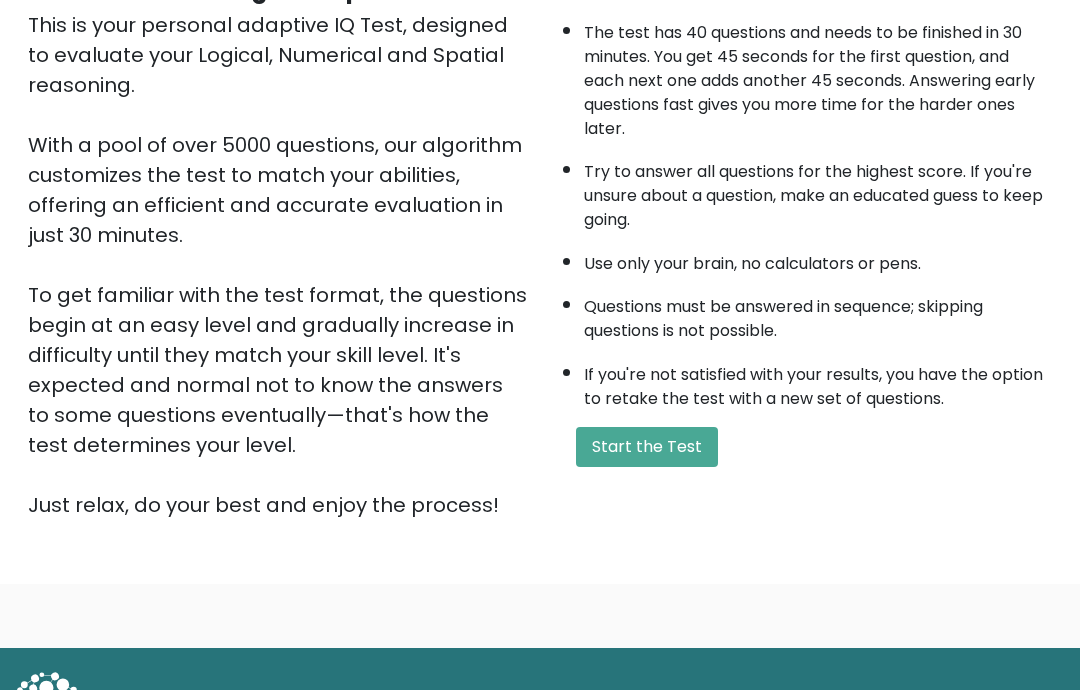 click on "Start the Test" at bounding box center [647, 447] 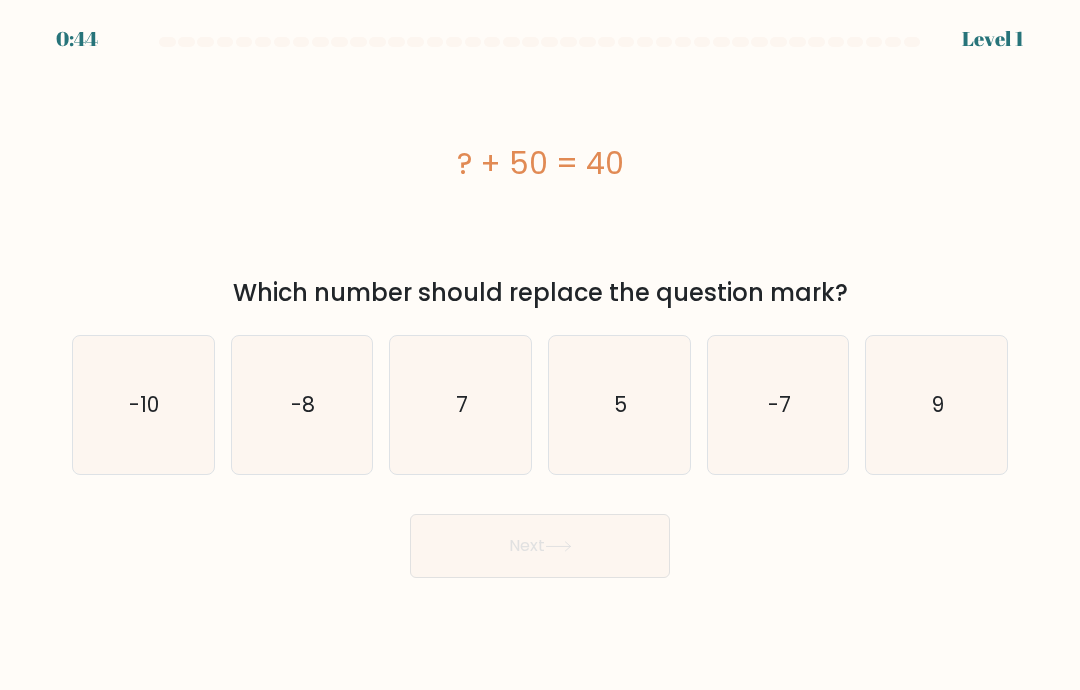 scroll, scrollTop: 0, scrollLeft: 0, axis: both 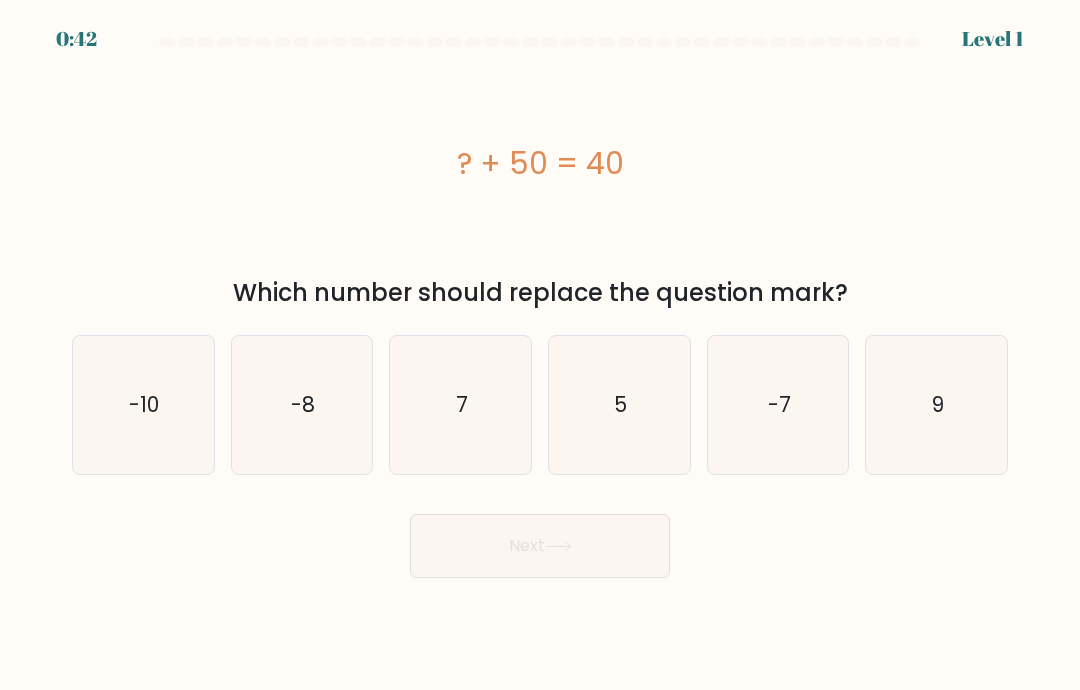 click on "-10" 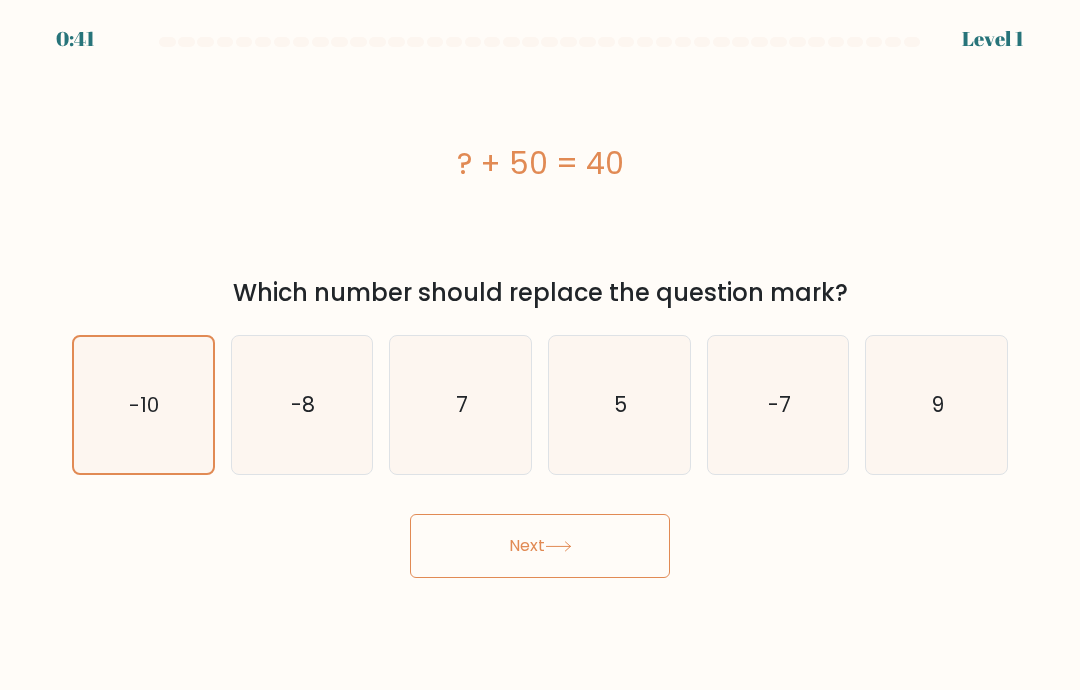 click on "Next" at bounding box center [540, 546] 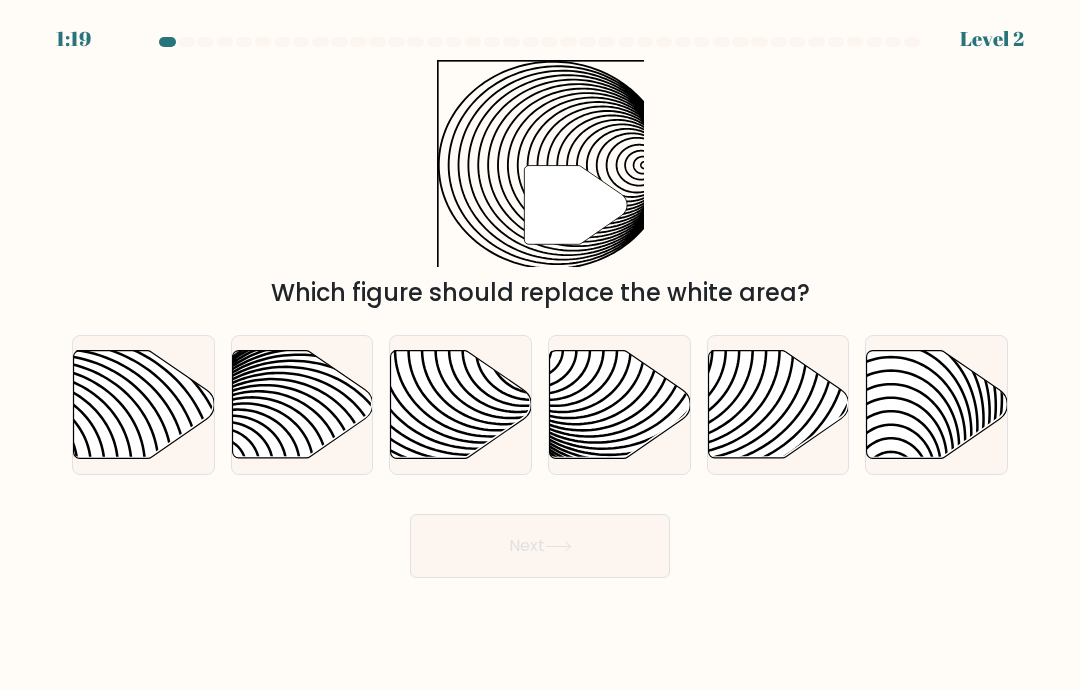 click 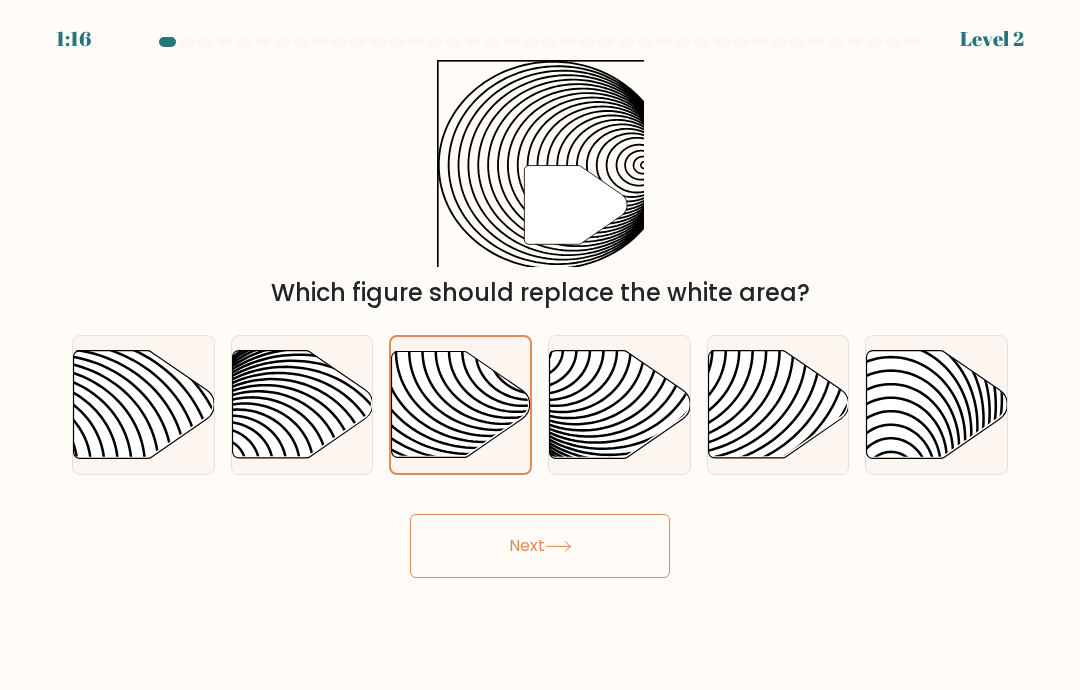 click on "Next" at bounding box center [540, 546] 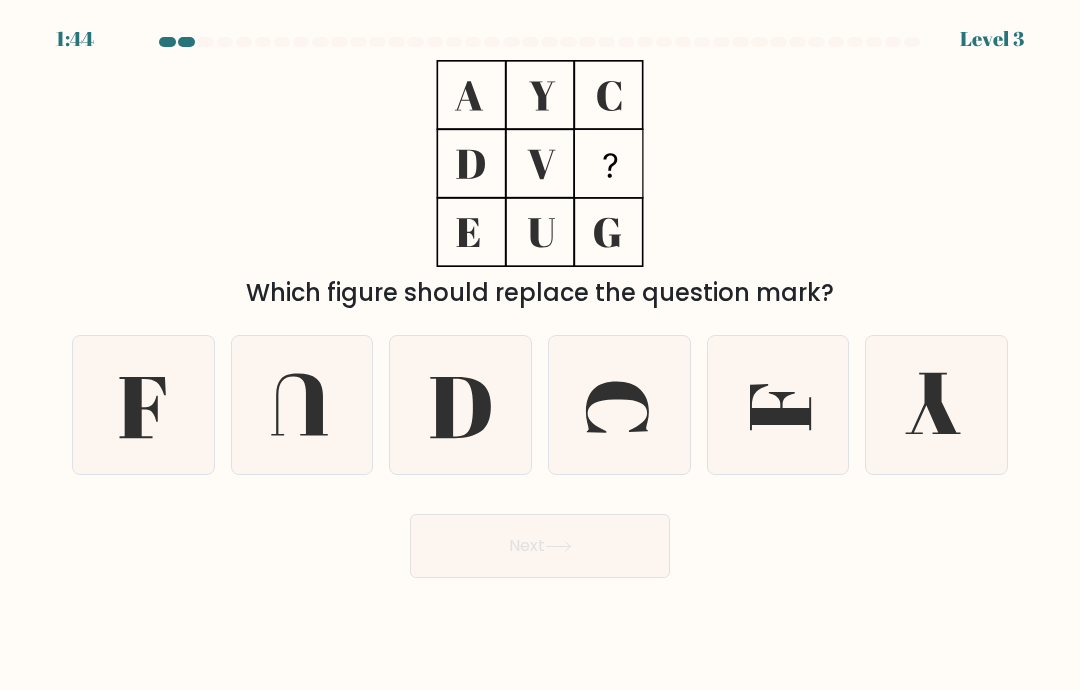 click 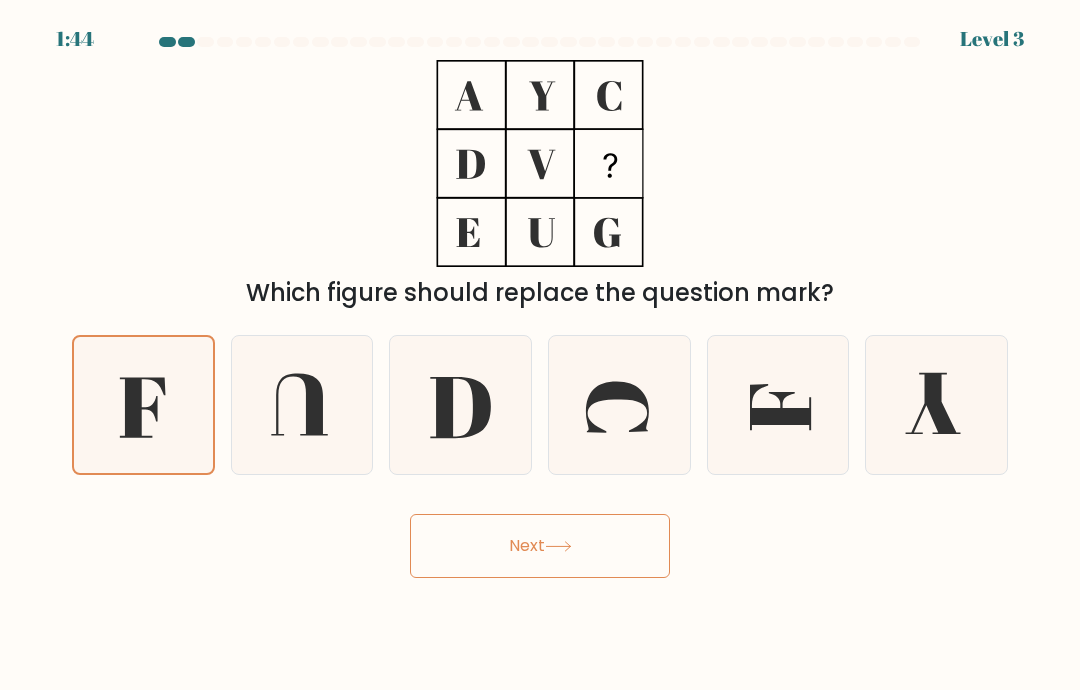 click on "Next" at bounding box center [540, 546] 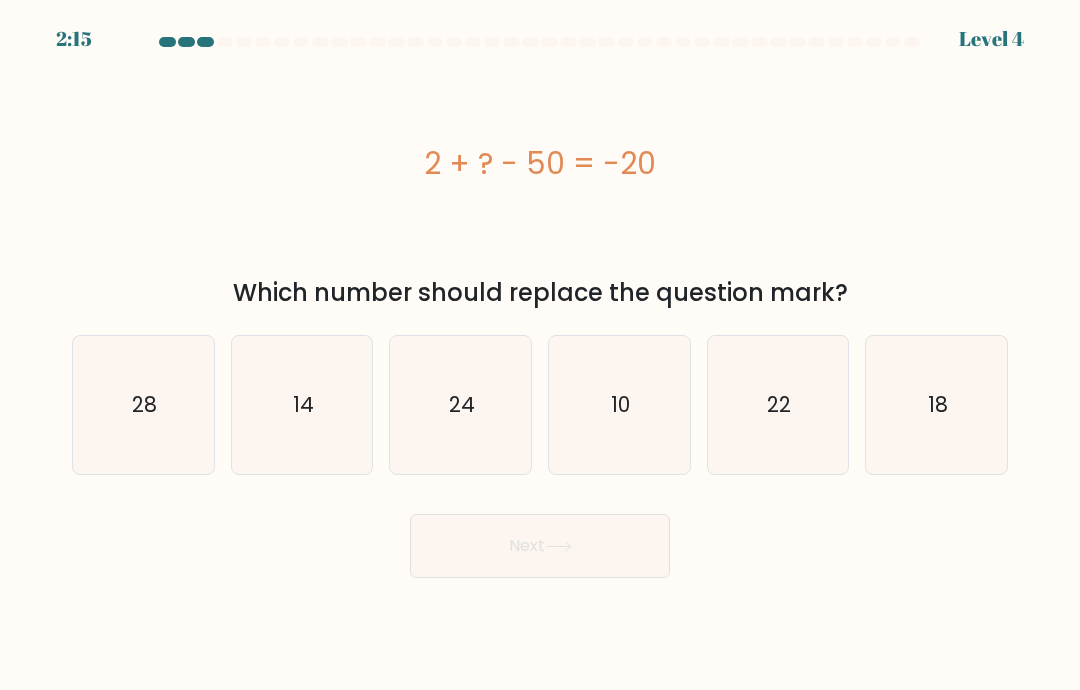 click on "28" 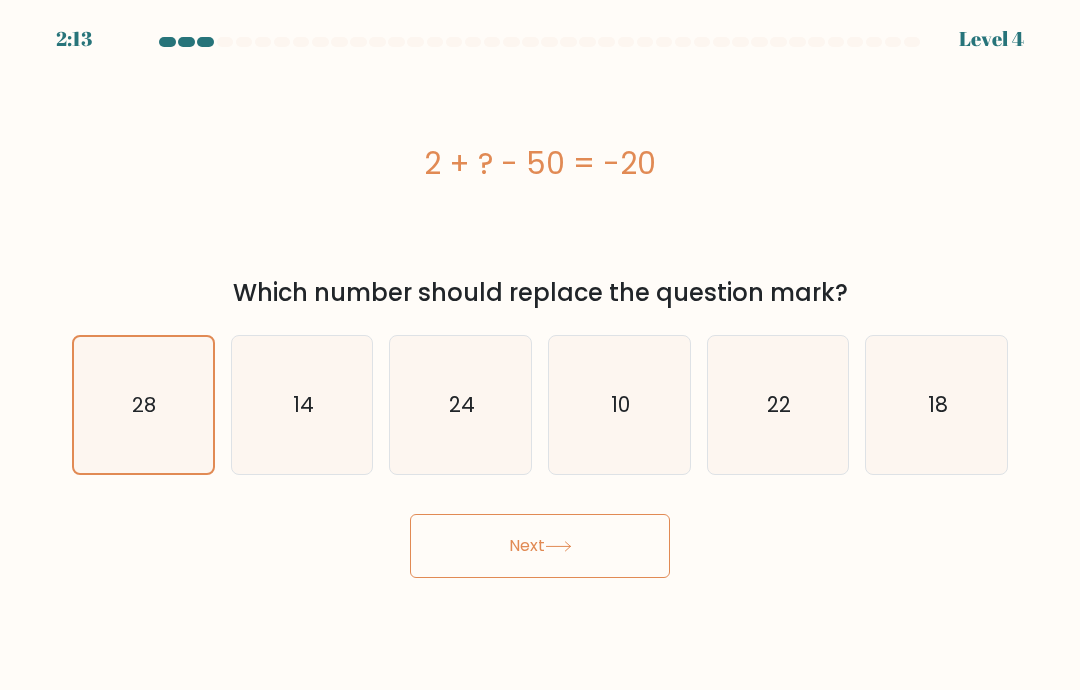 click on "Next" at bounding box center (540, 546) 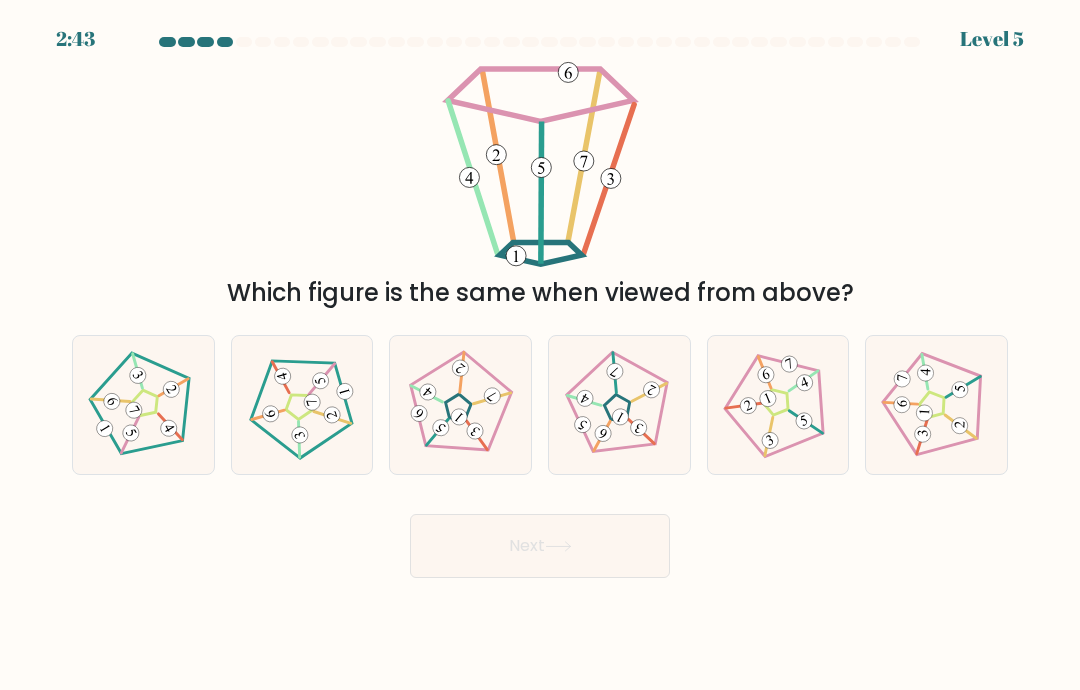 click 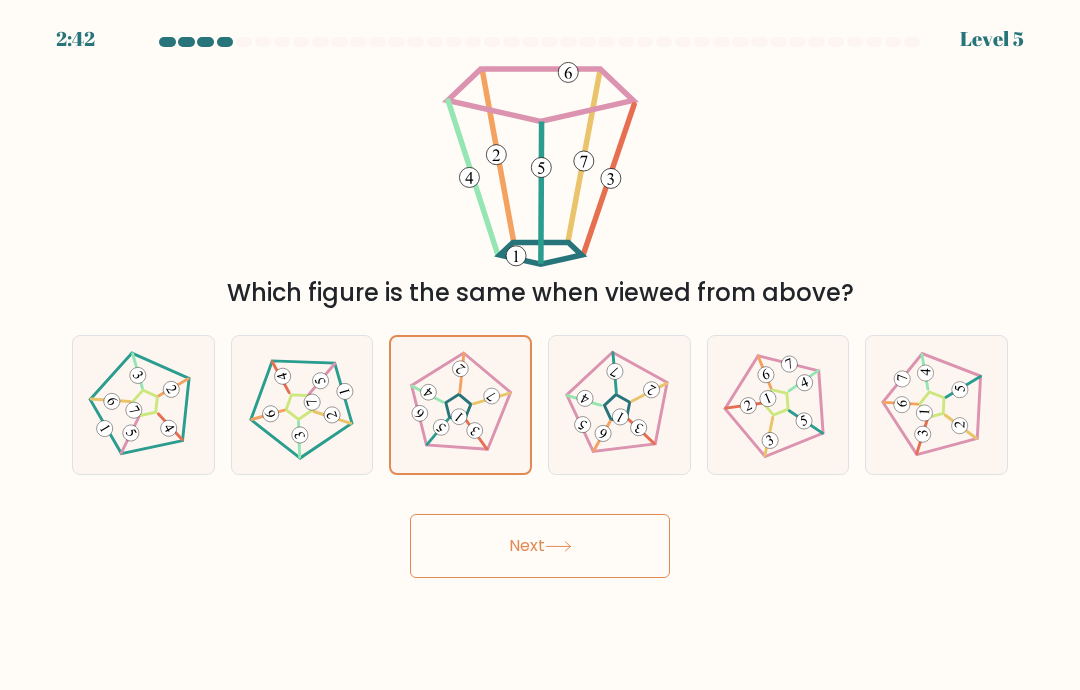 click on "Next" at bounding box center [540, 546] 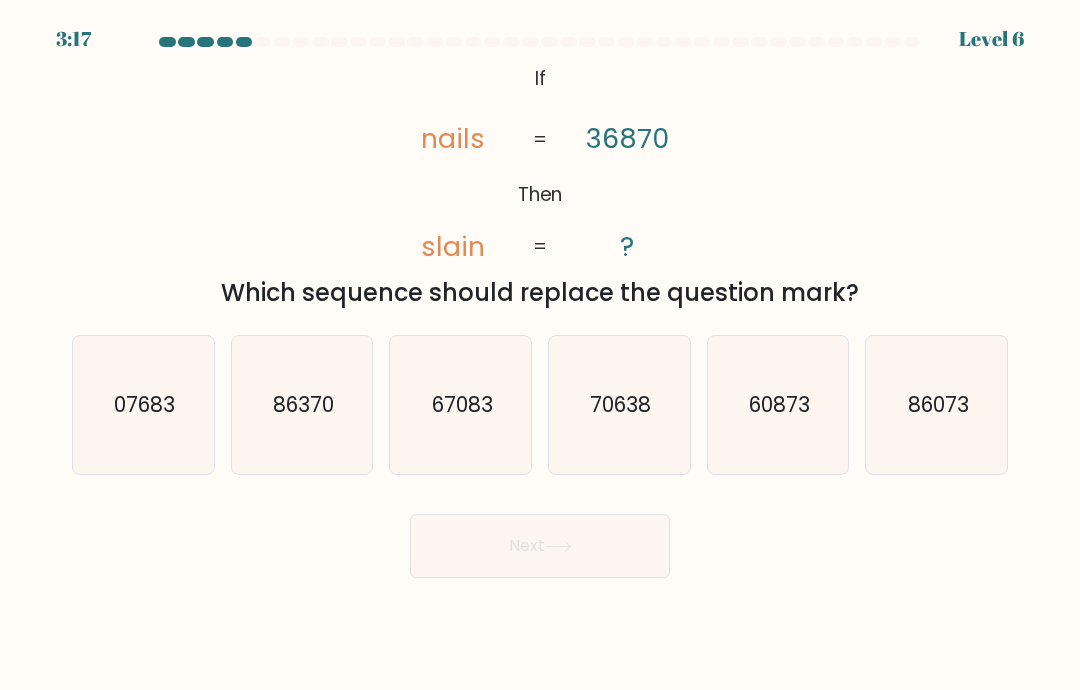 click on "@import url('https://fonts.googleapis.com/css?family=Abril+Fatface:400,100,100italic,300,300italic,400italic,500,500italic,700,700italic,900,900italic');           If       Then       nails       slain       36870       ?       =       =
Which sequence should replace the question mark?" at bounding box center (540, 185) 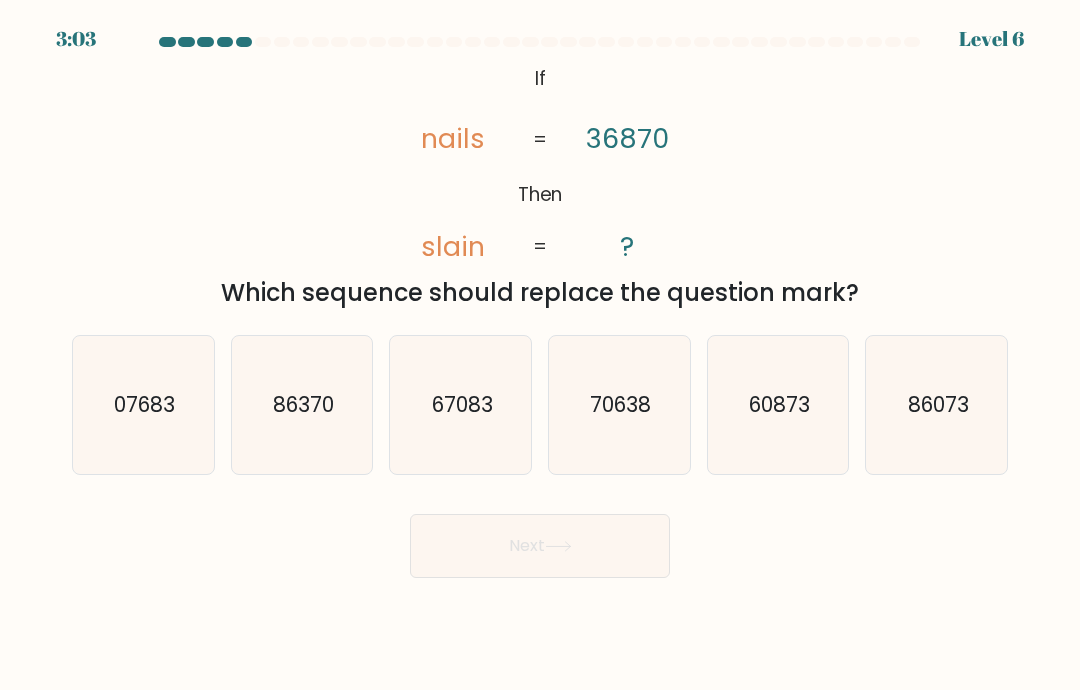 click on "07683" 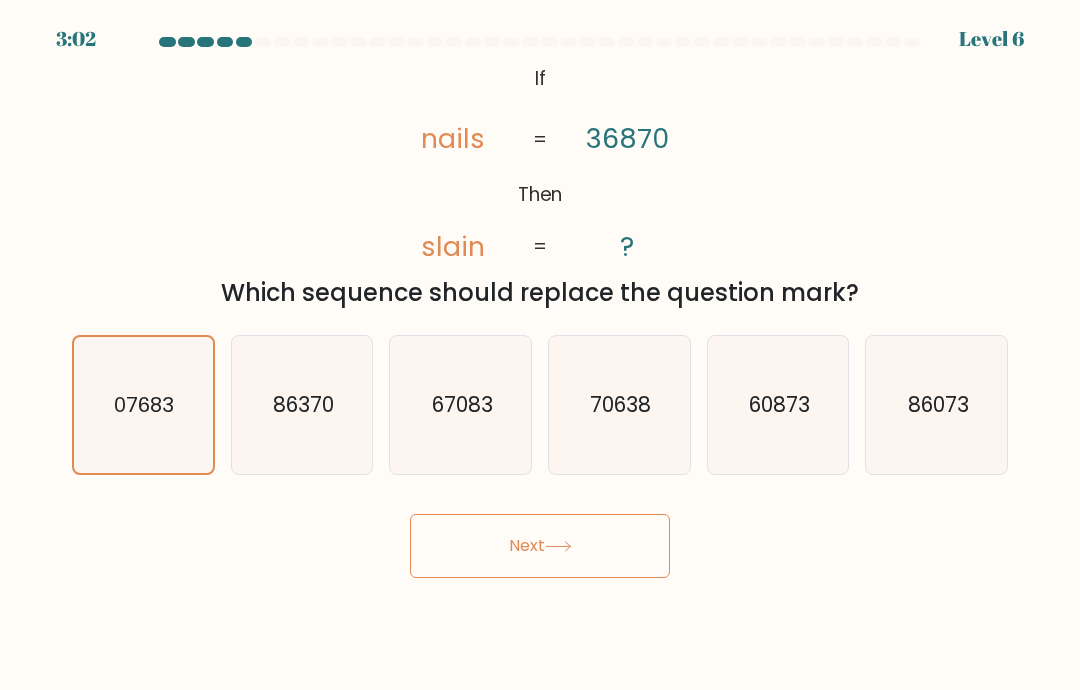 click on "Next" at bounding box center (540, 546) 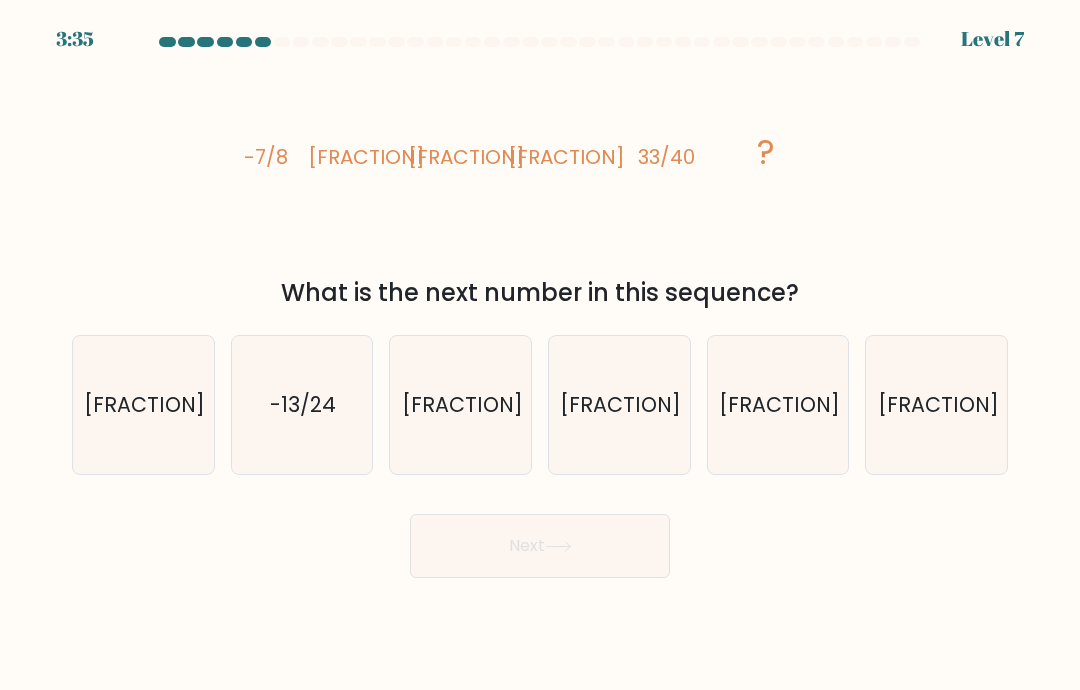 click on "43/48" 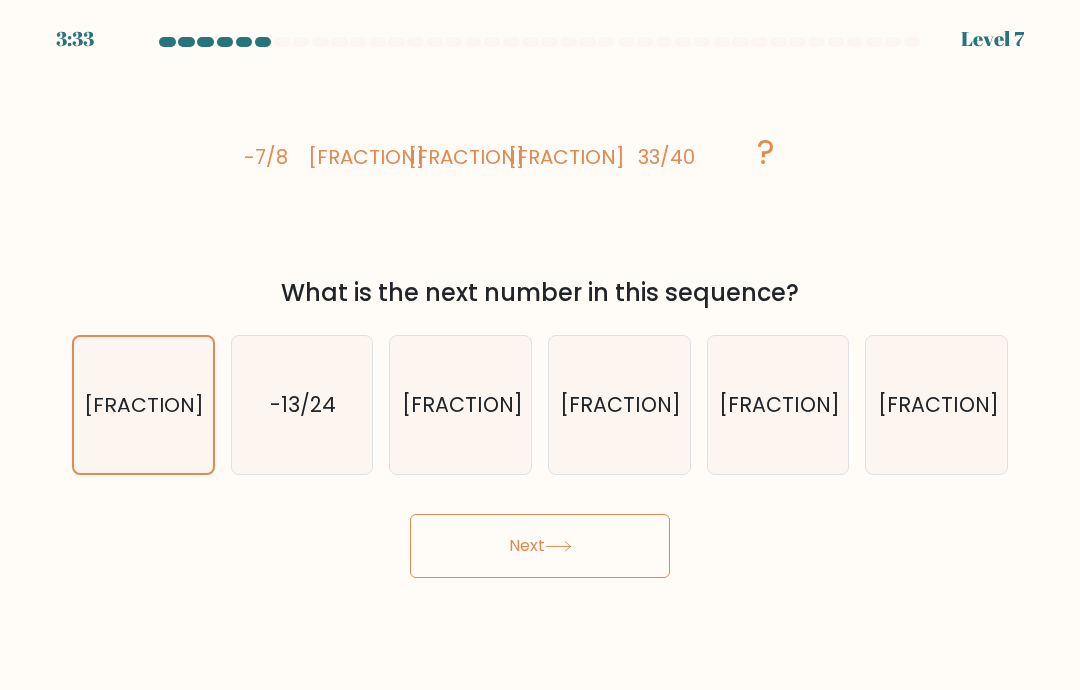 click on "Next" at bounding box center [540, 546] 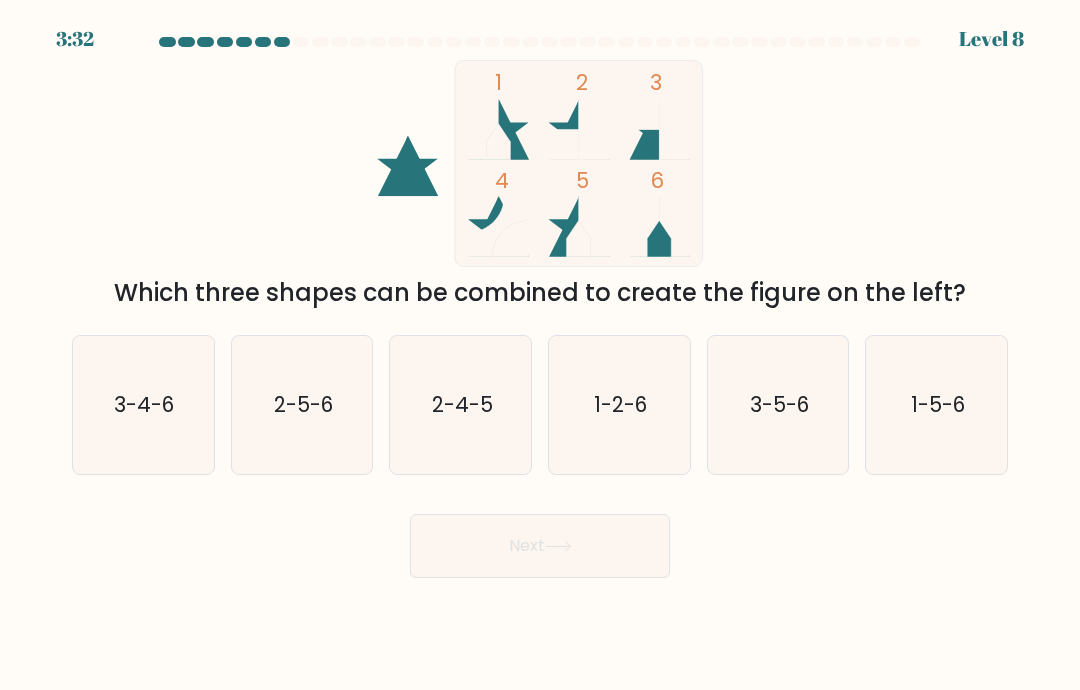click on "1-5-6" 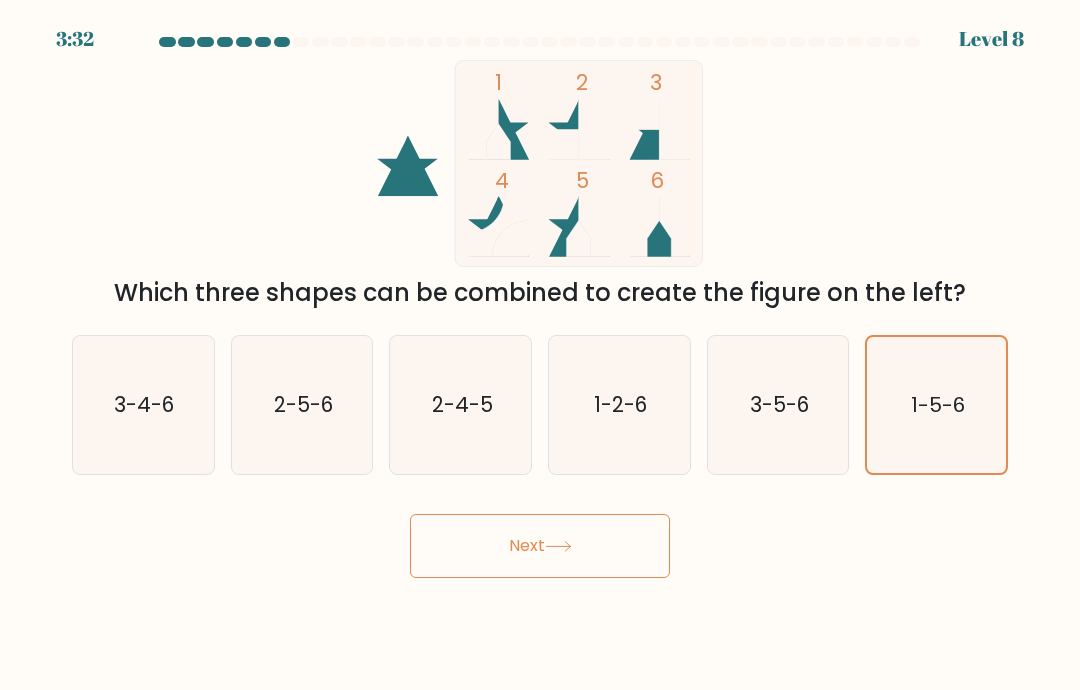 click on "Next" at bounding box center [540, 546] 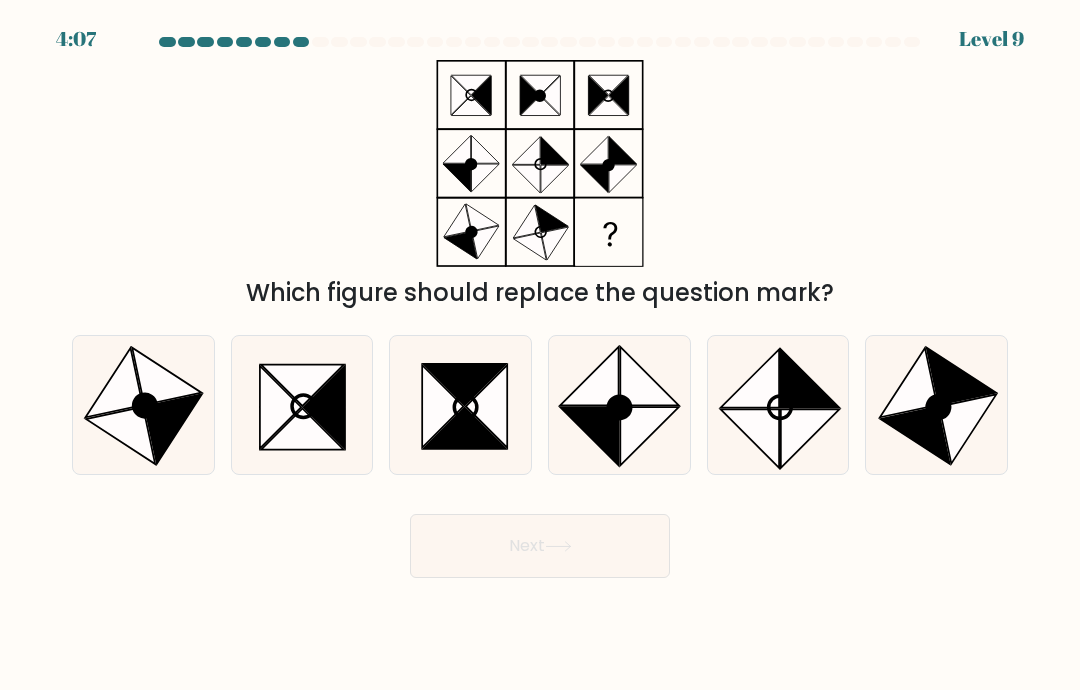 click 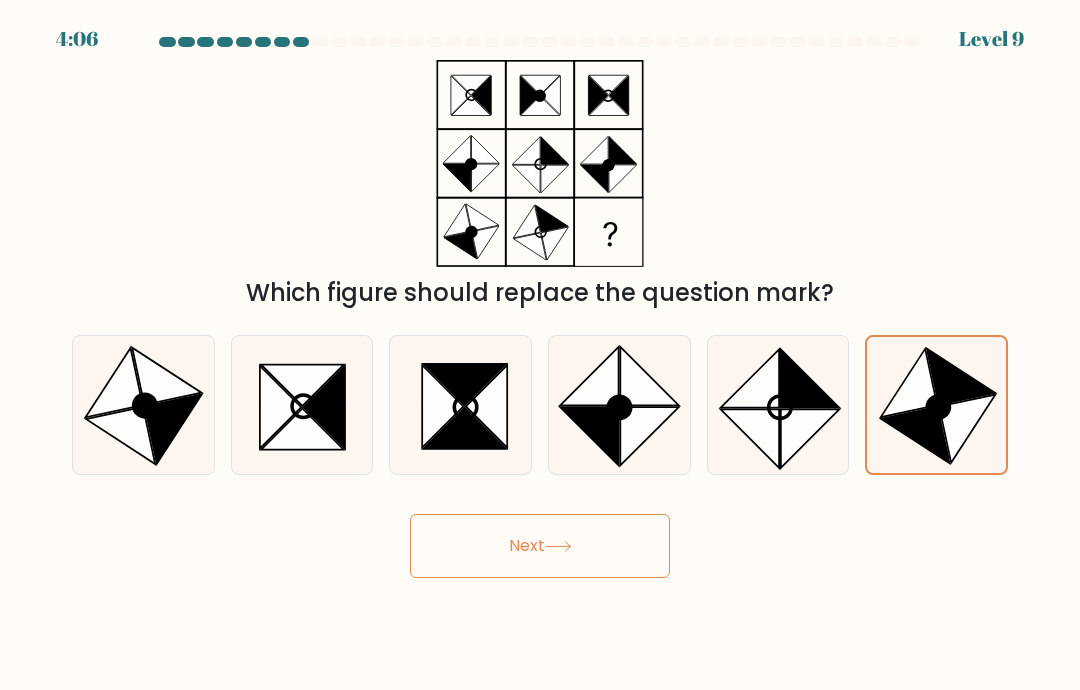 click on "Next" at bounding box center (540, 546) 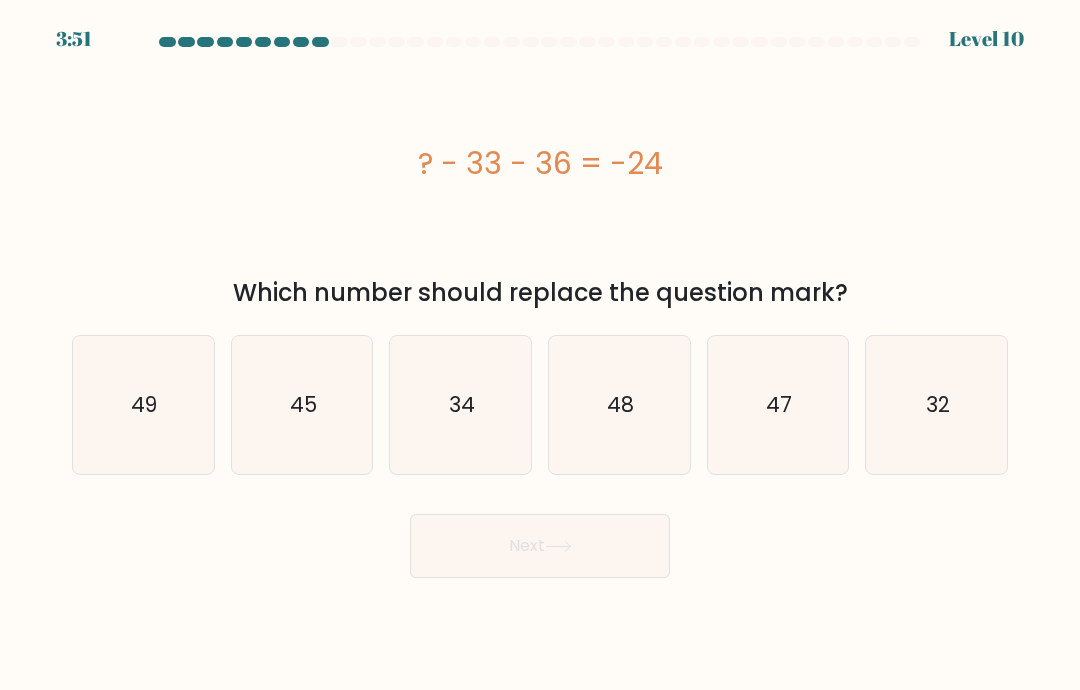 click on "48" 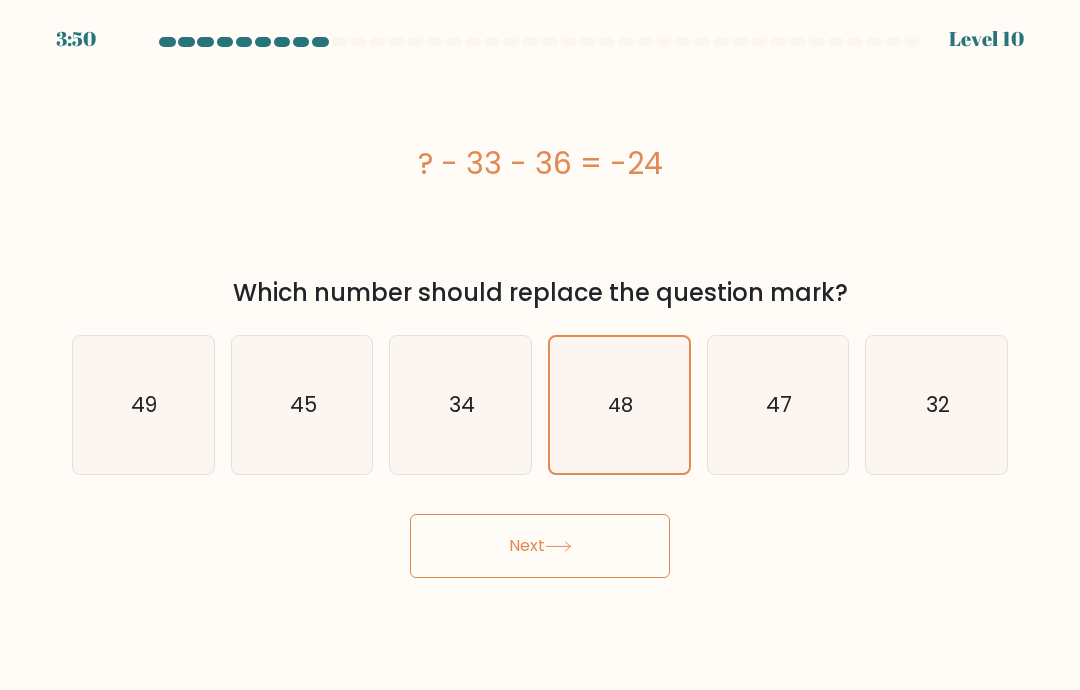 click on "Next" at bounding box center [540, 546] 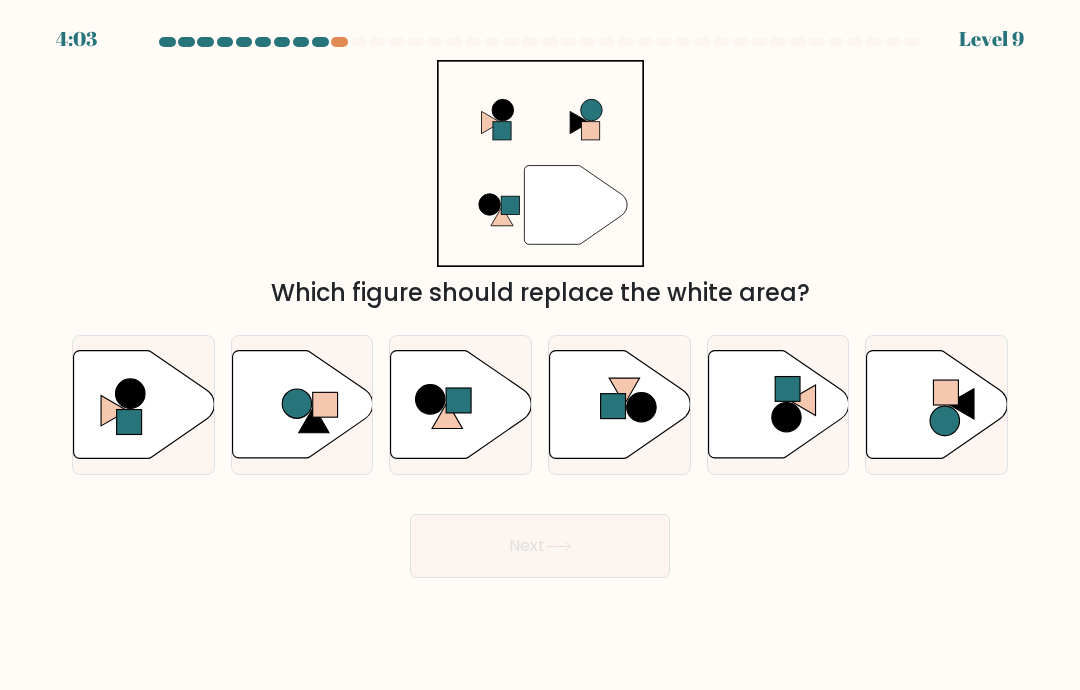 click 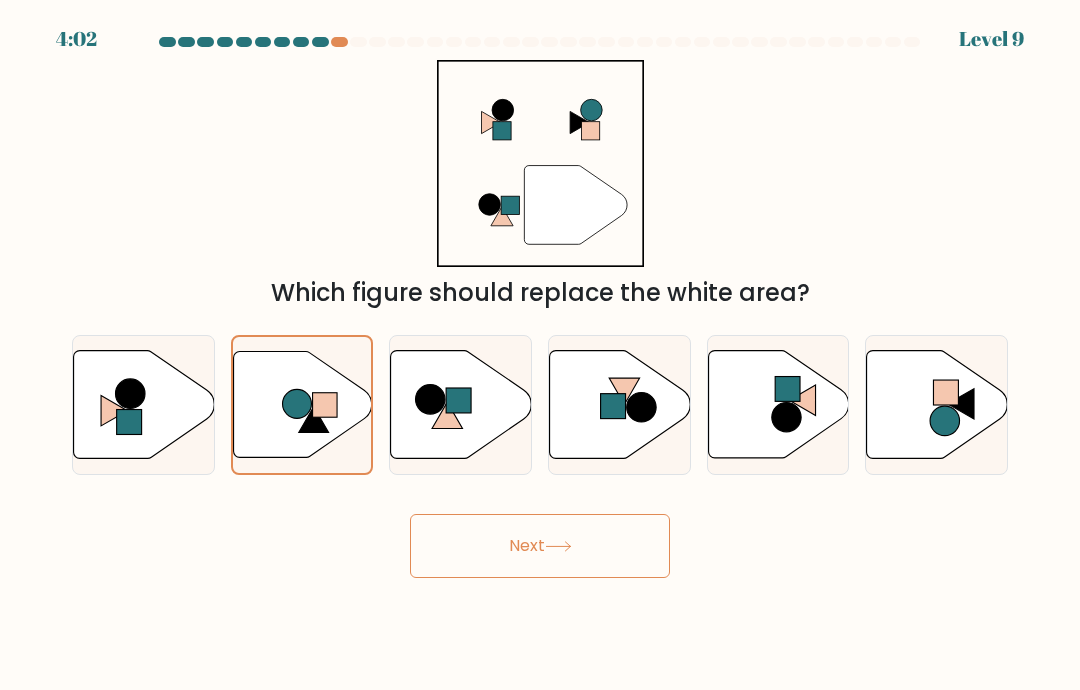 click on "Next" at bounding box center [540, 546] 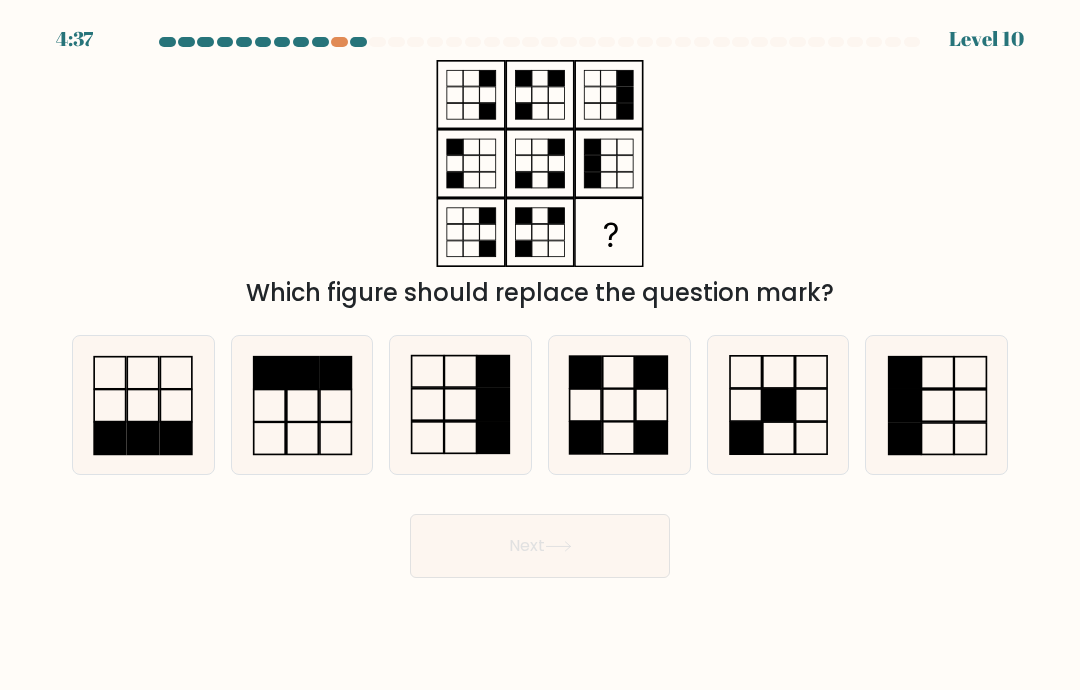 click 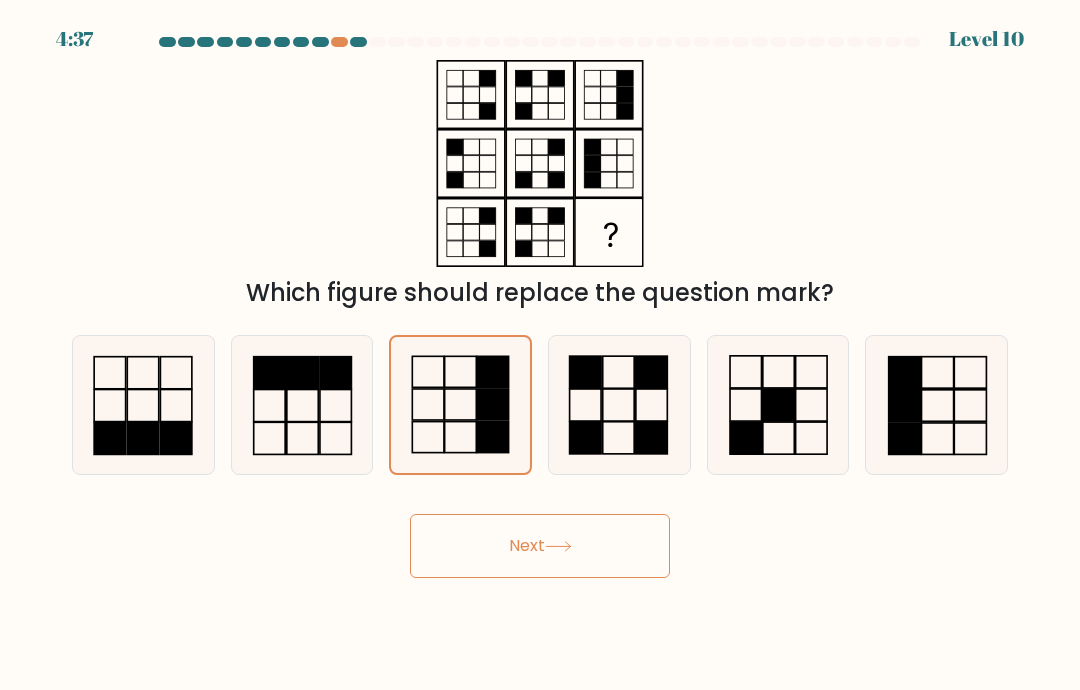 click on "Next" at bounding box center [540, 546] 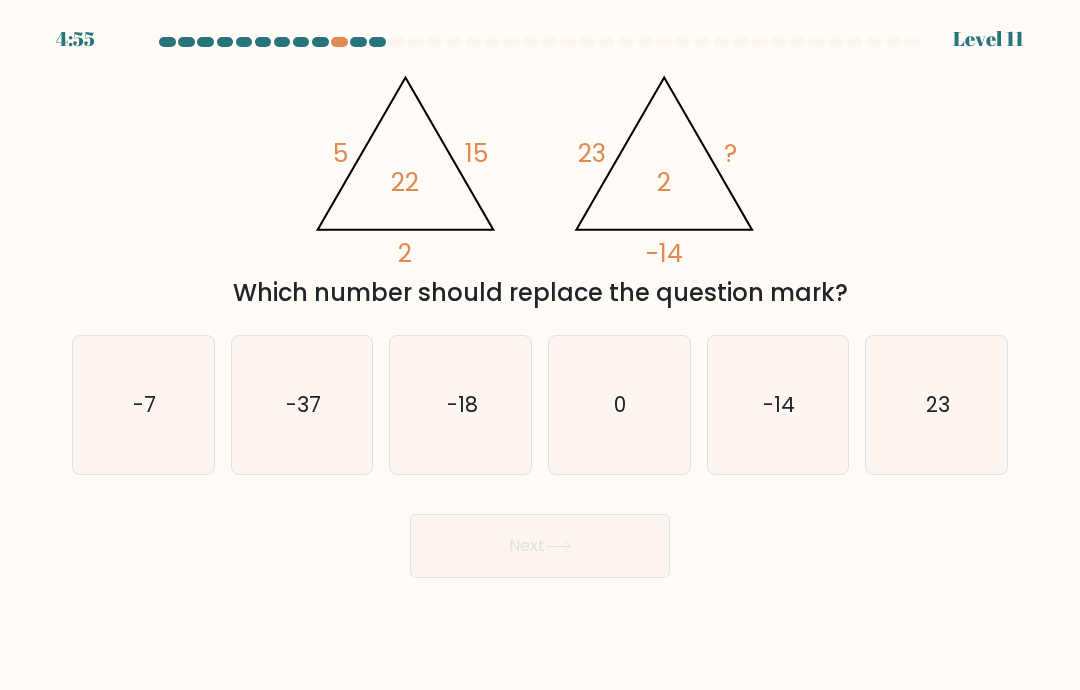 click on "-7" 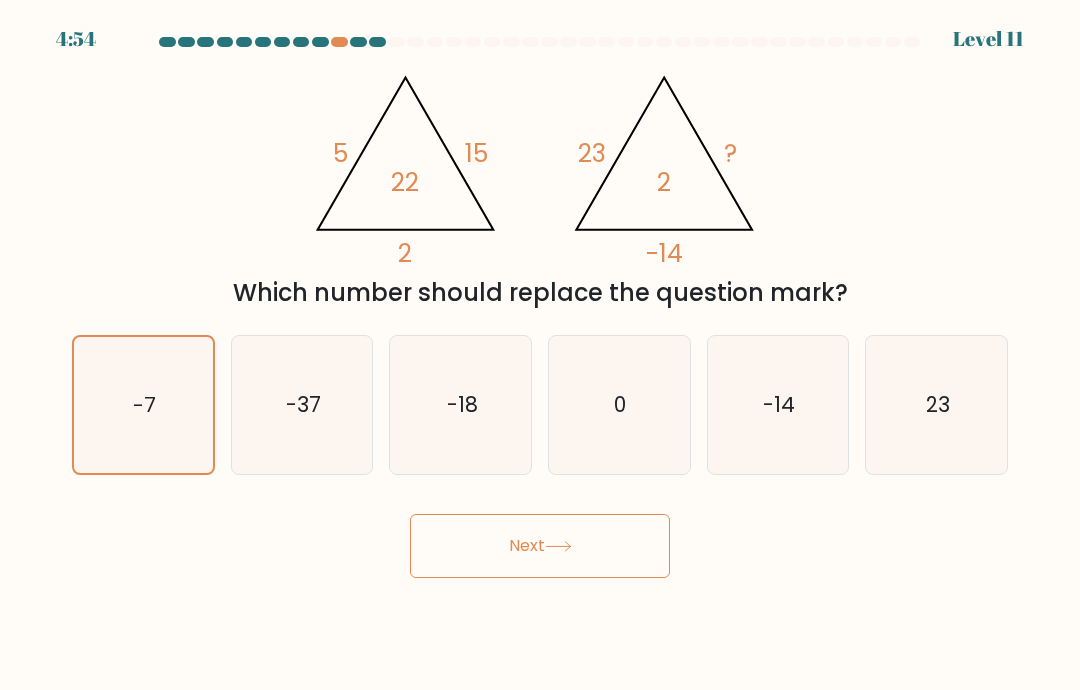 click on "-7" 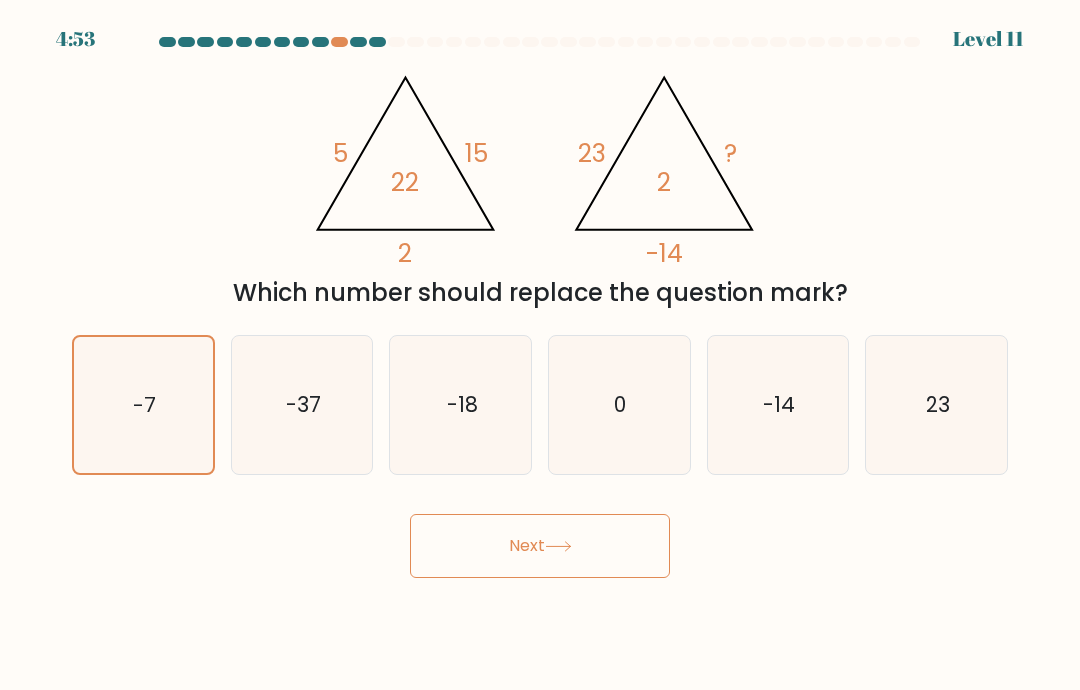 click on "Next" at bounding box center [540, 546] 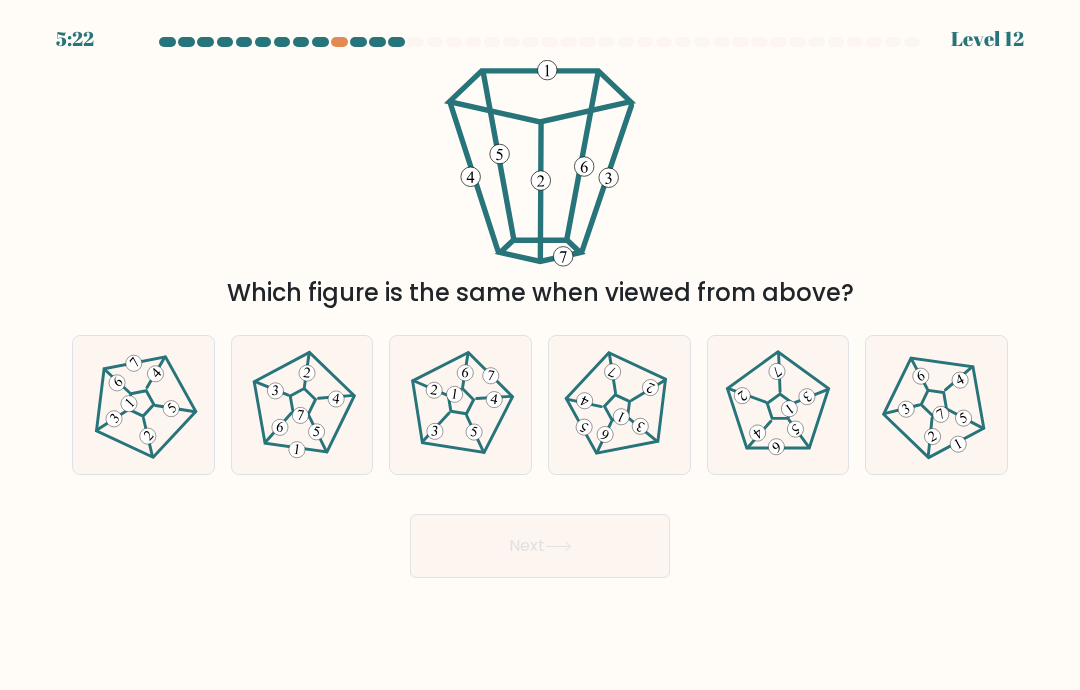 click 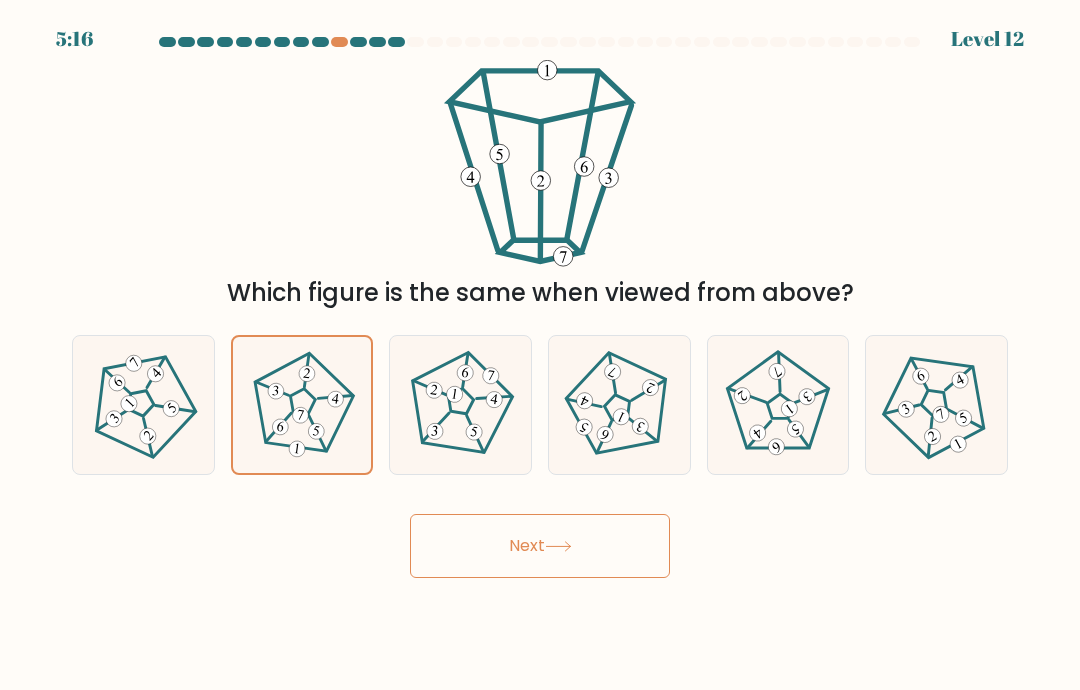 click on "Next" at bounding box center (540, 546) 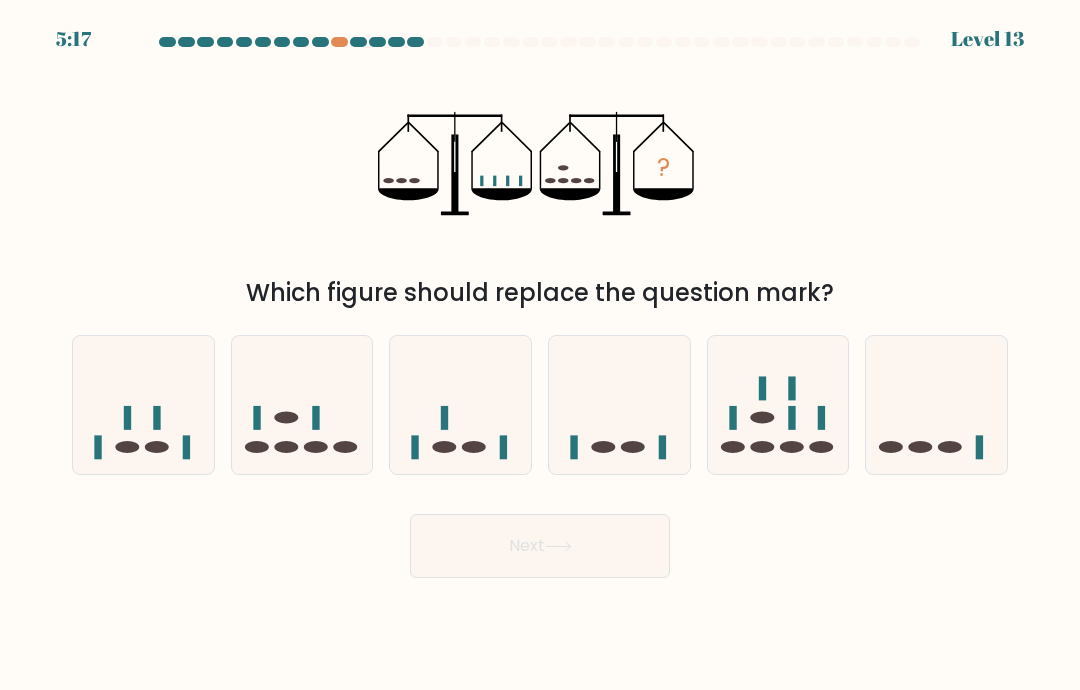 click 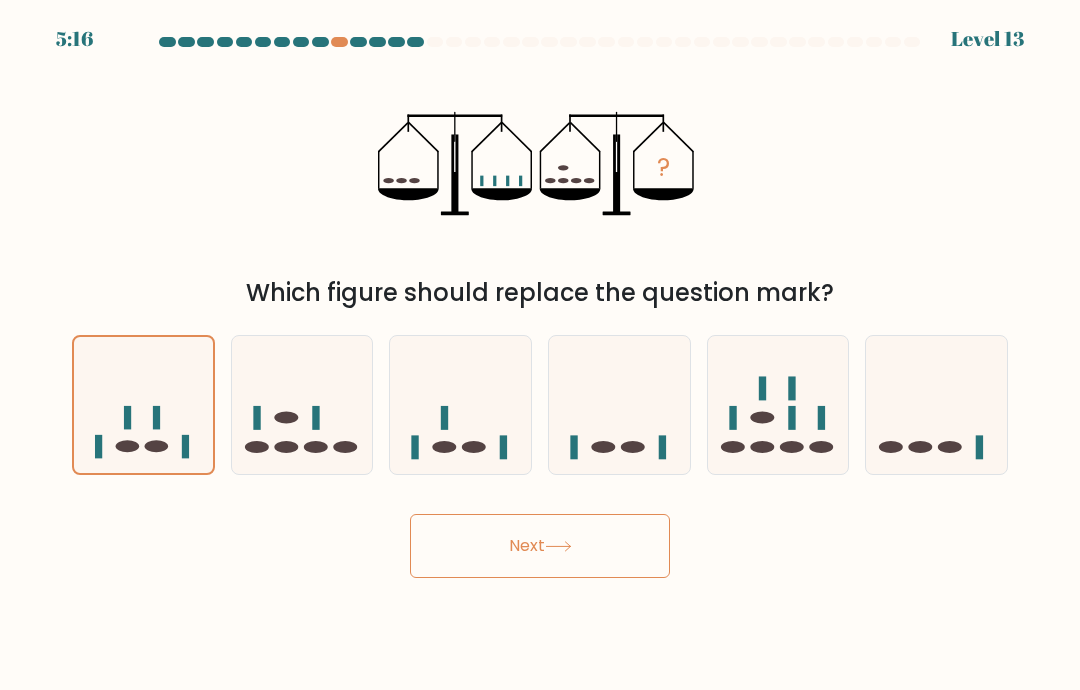 click on "Next" at bounding box center [540, 546] 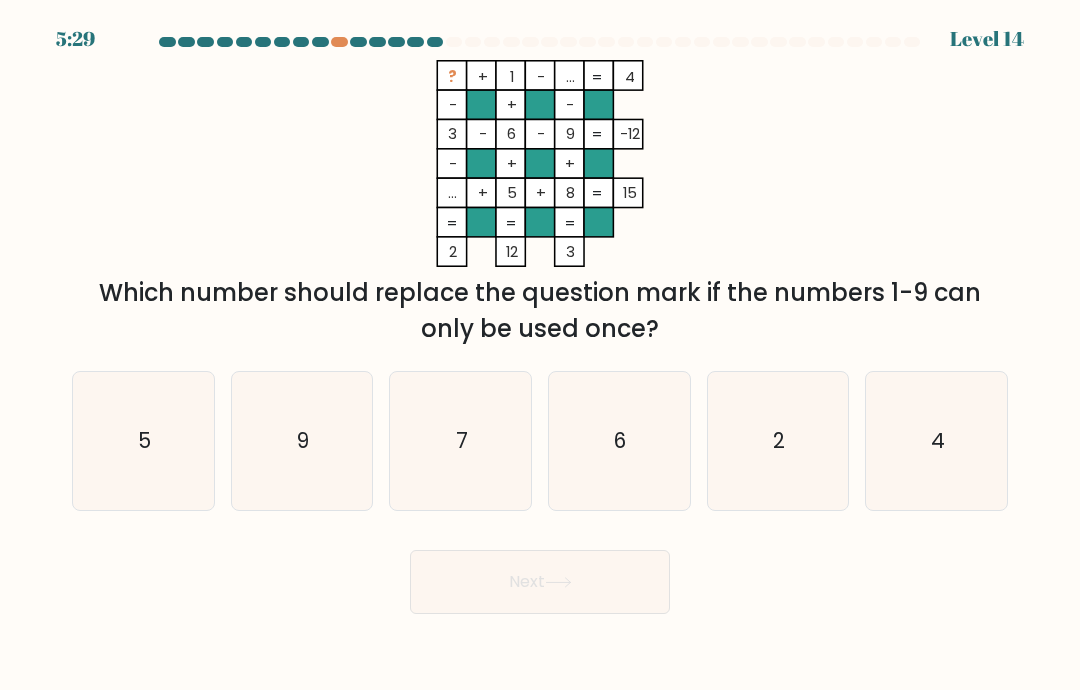 click on "7" 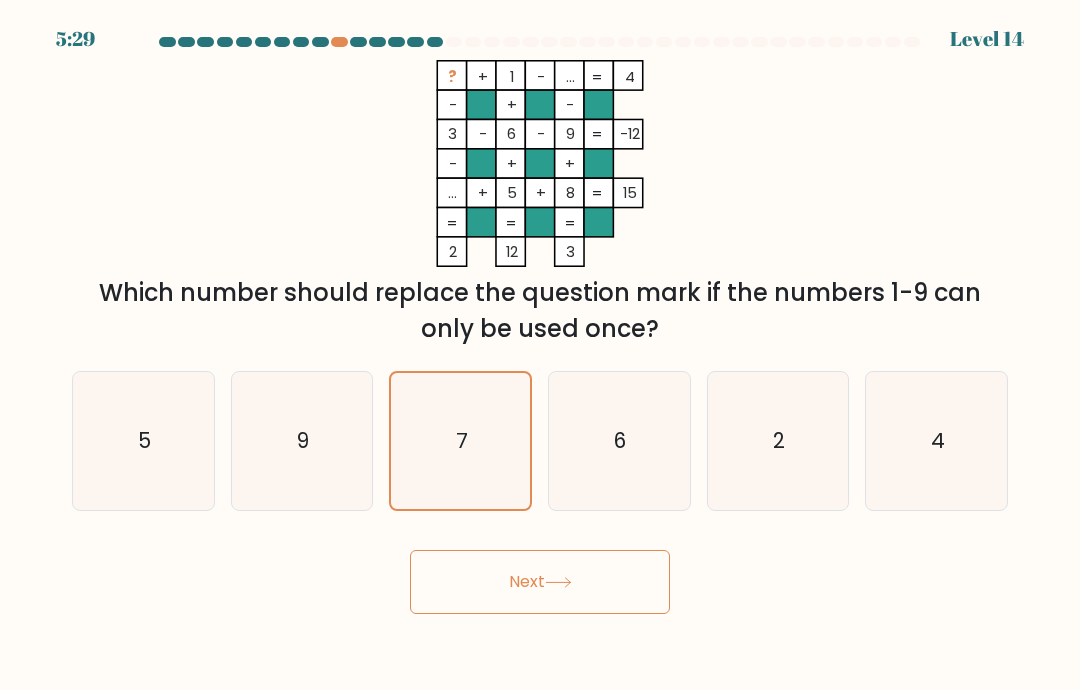 click on "Next" at bounding box center [540, 582] 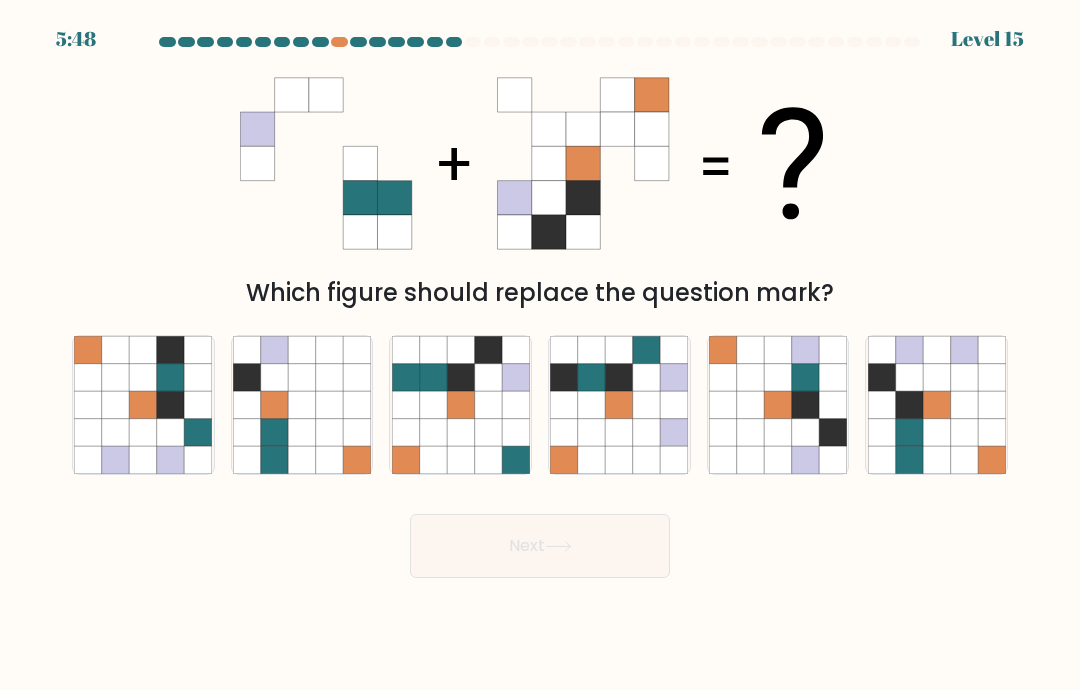 click 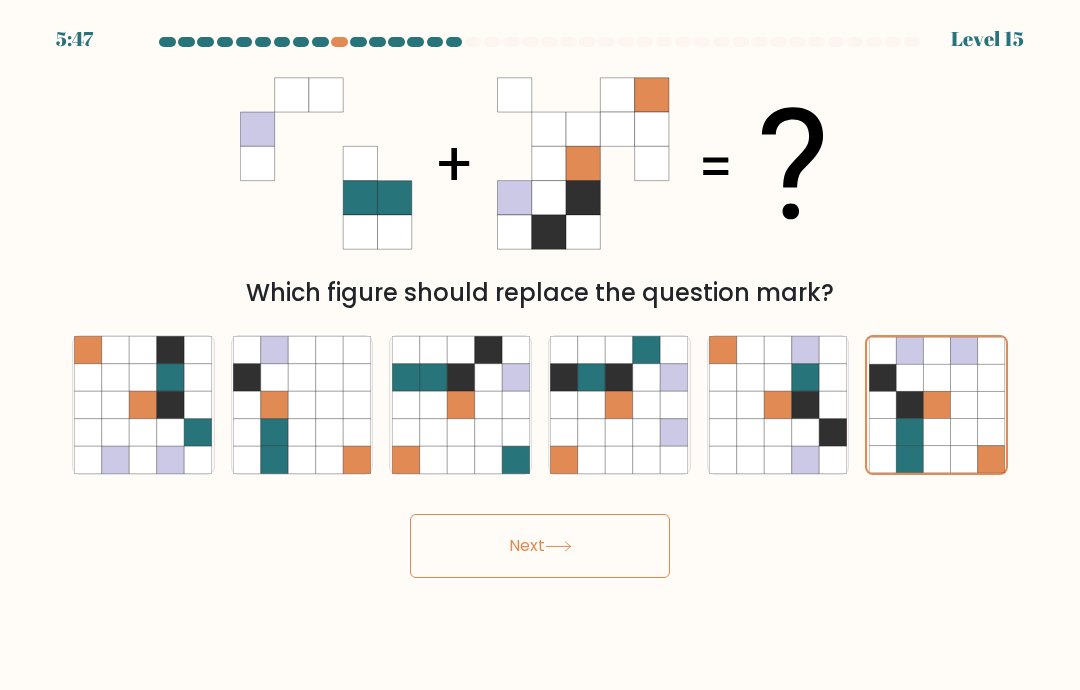click on "Next" at bounding box center [540, 546] 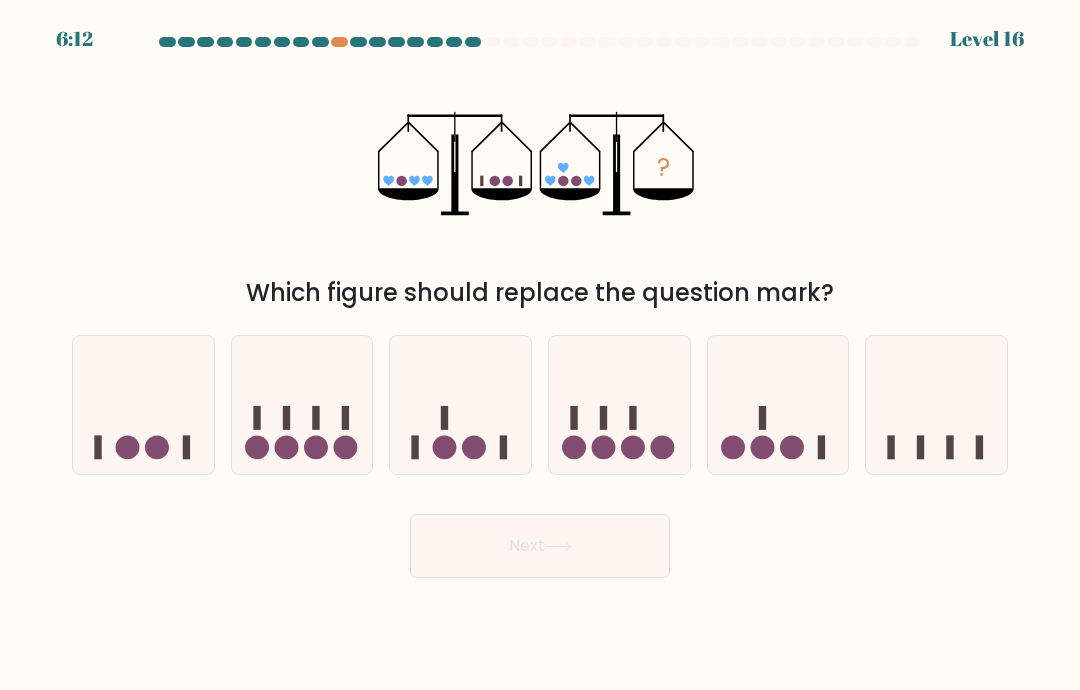 click 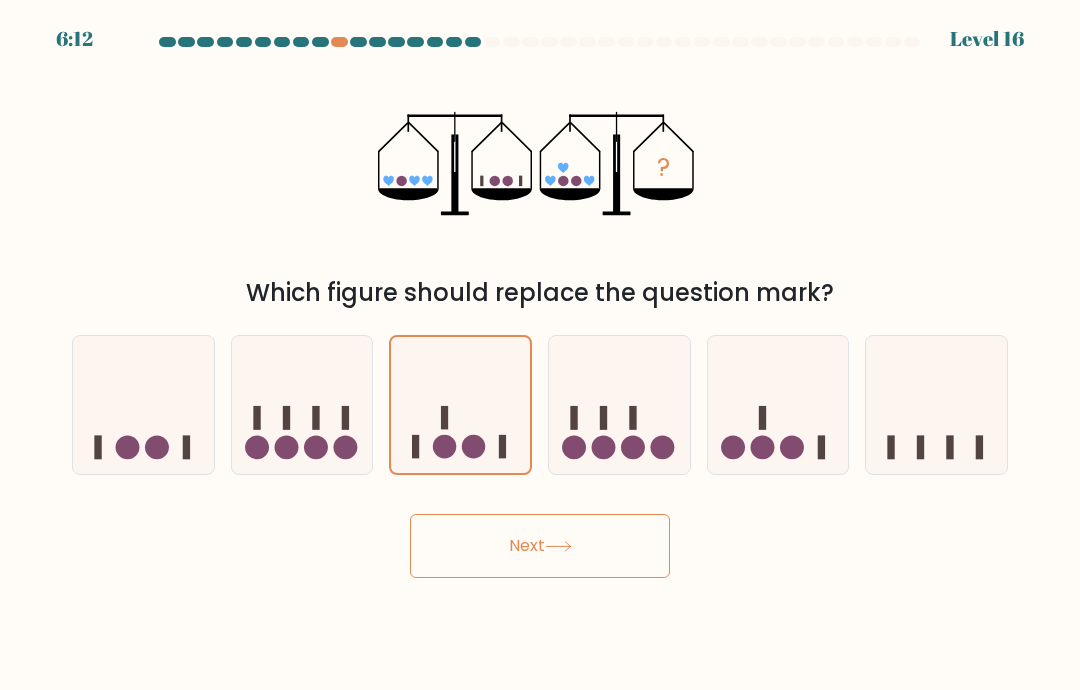 click on "Next" at bounding box center [540, 546] 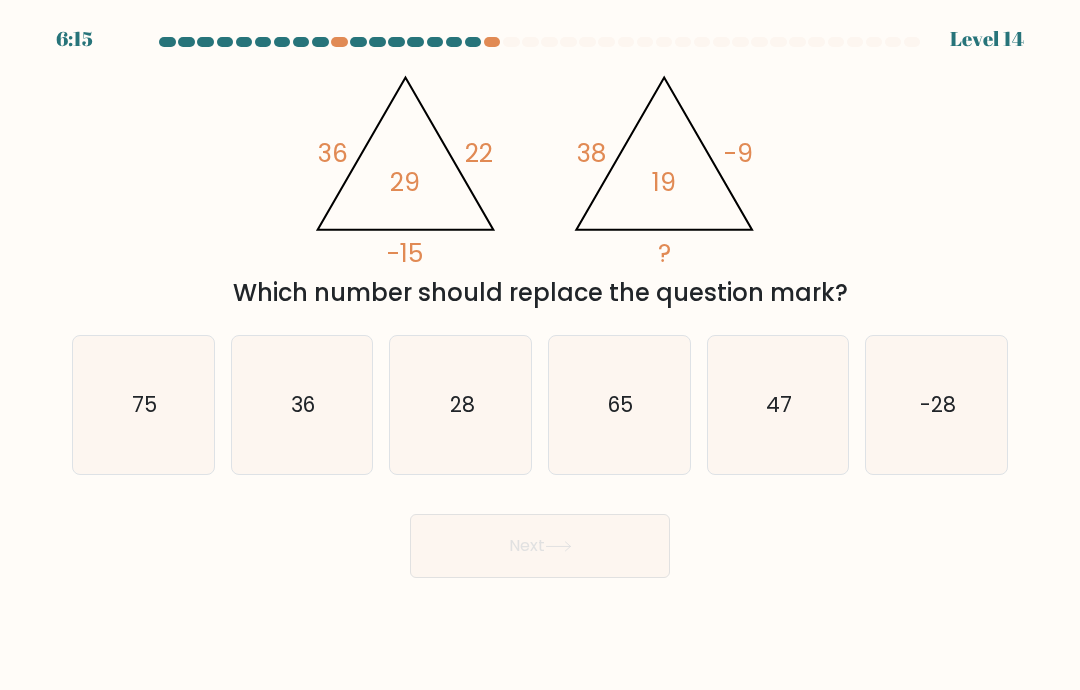 click on "28" 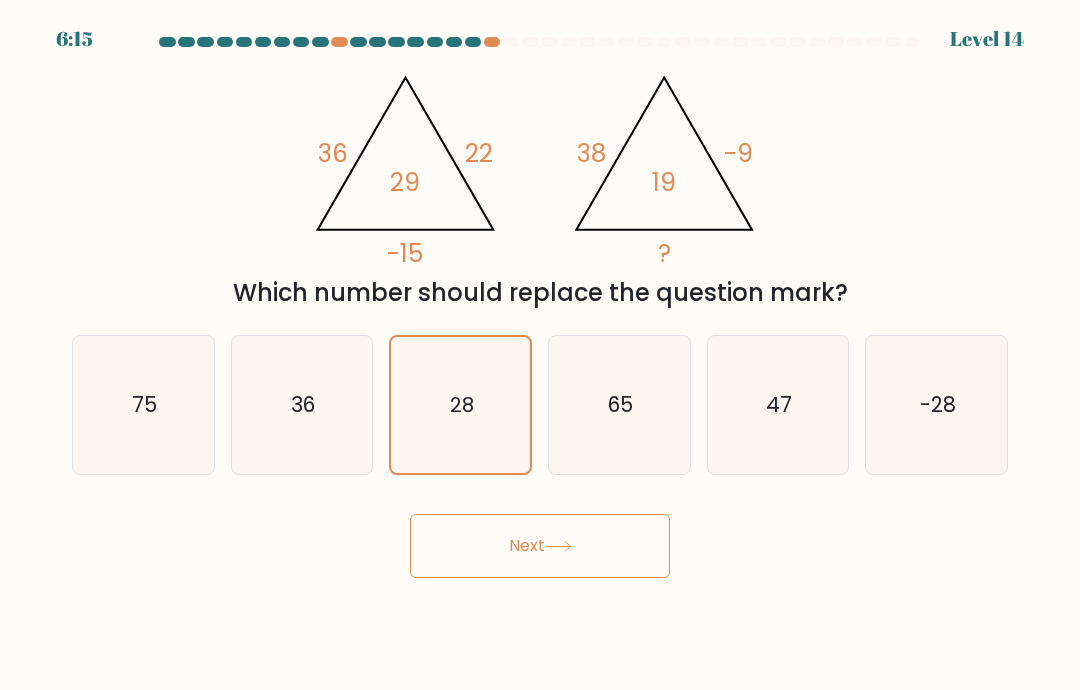 click on "Next" at bounding box center (540, 546) 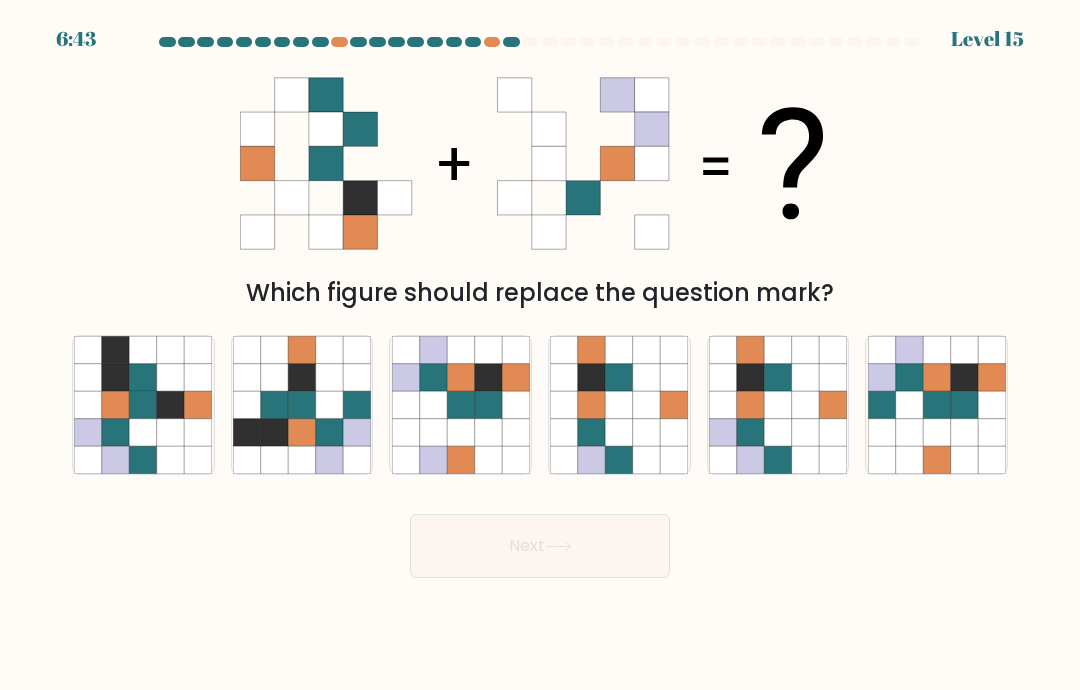 click 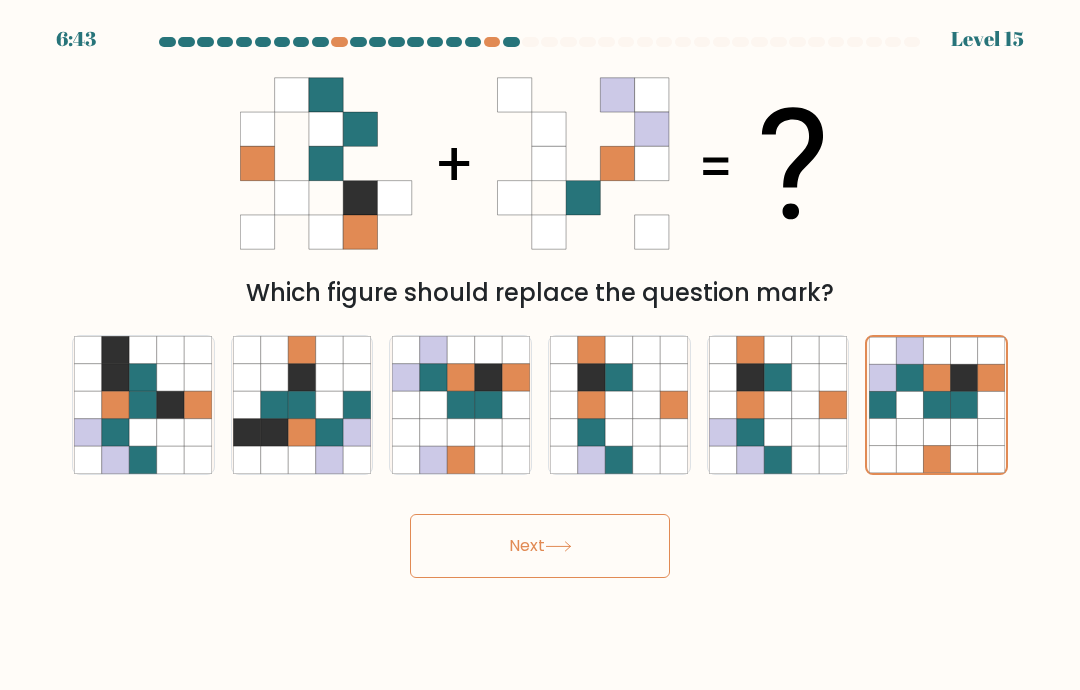 click on "Next" at bounding box center (540, 546) 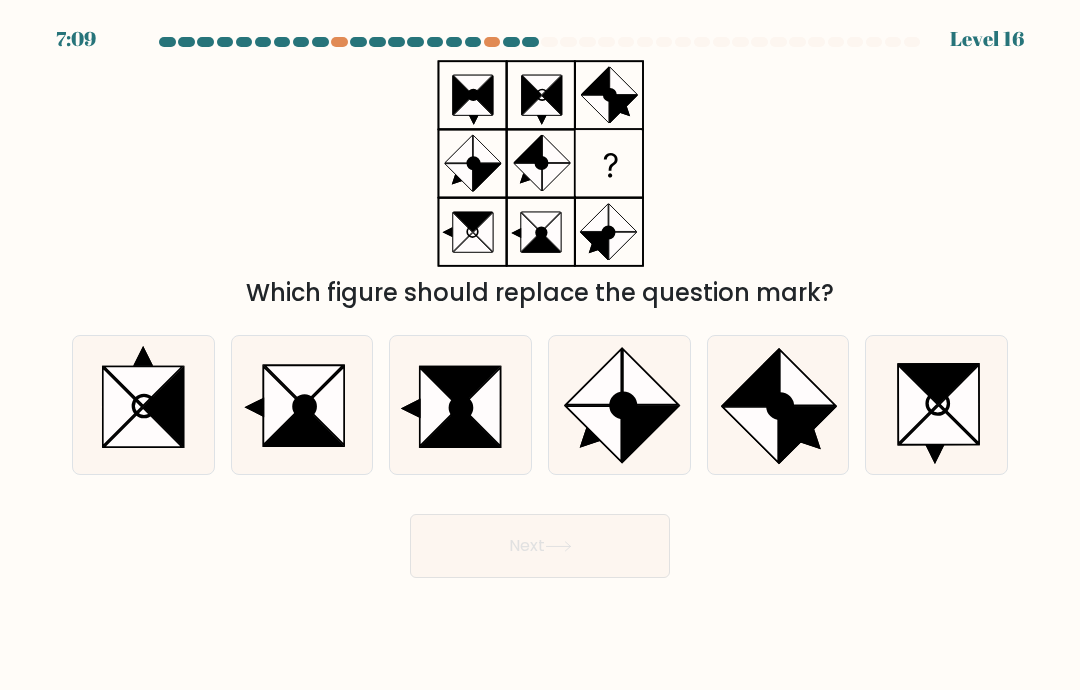 click 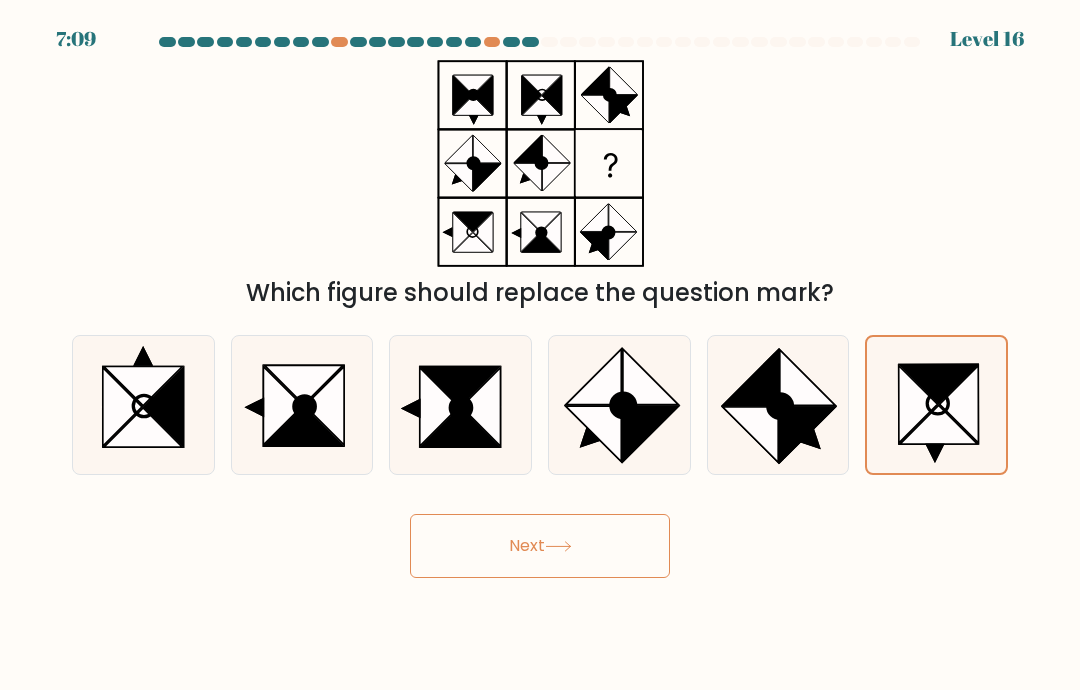 click on "Next" at bounding box center (540, 546) 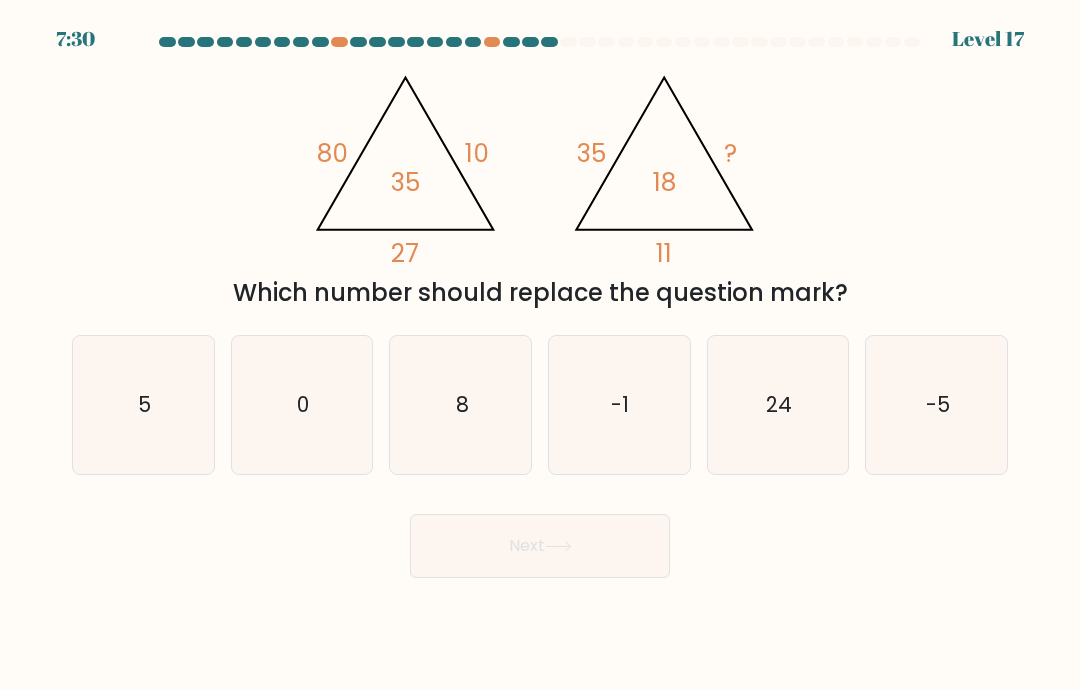 click on "5" 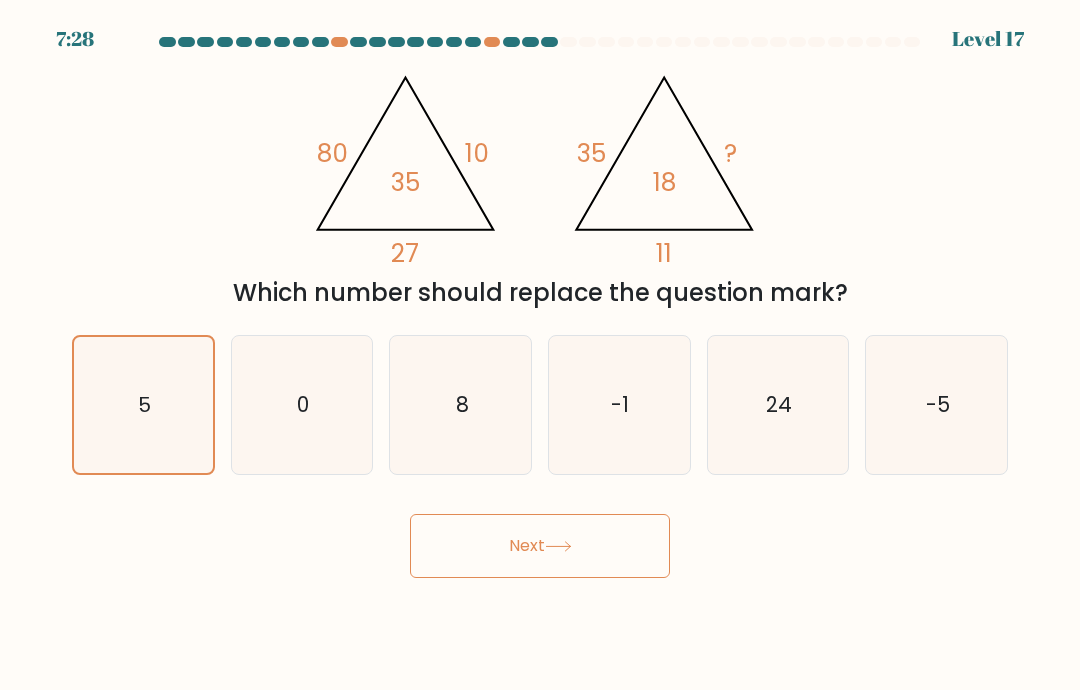 click on "Next" at bounding box center (540, 546) 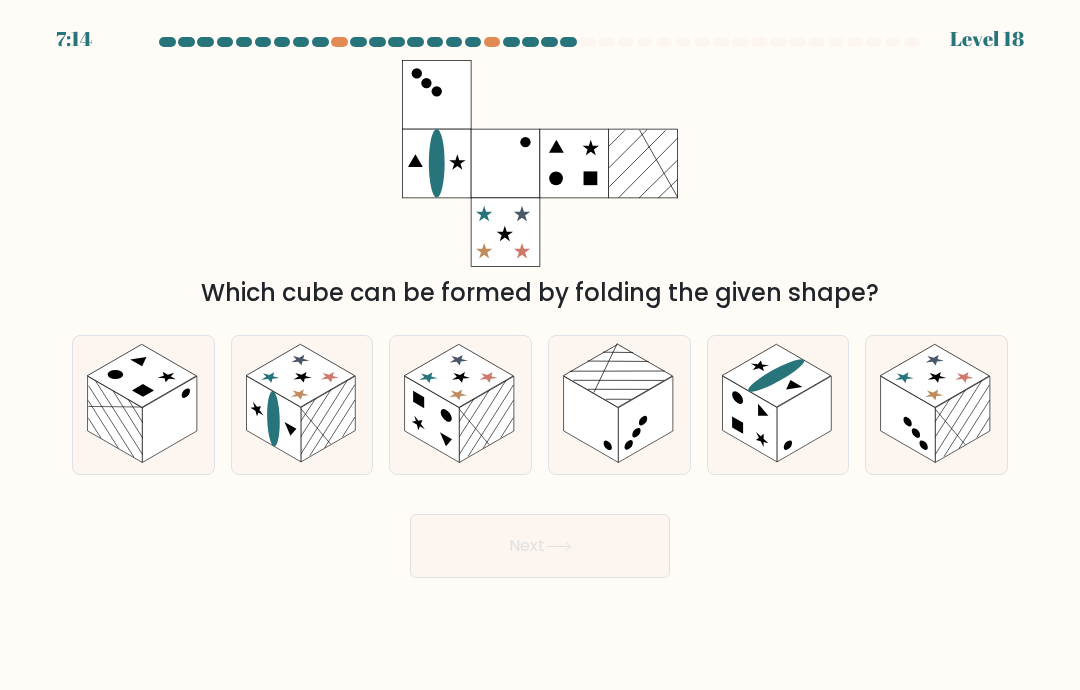 click 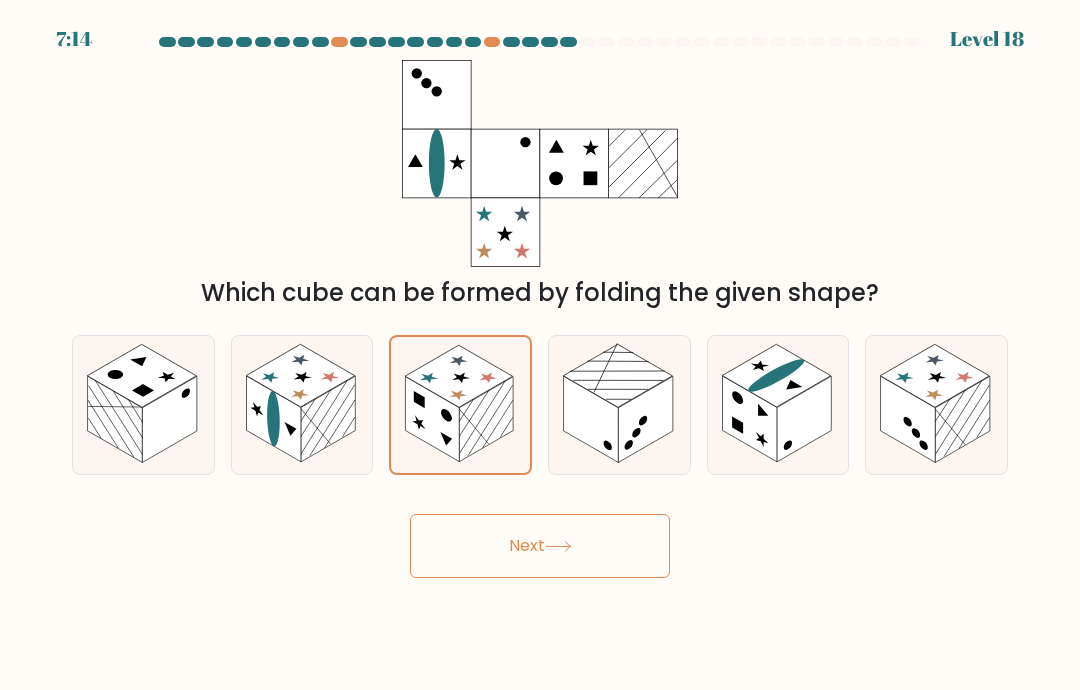 click on "Next" at bounding box center [540, 546] 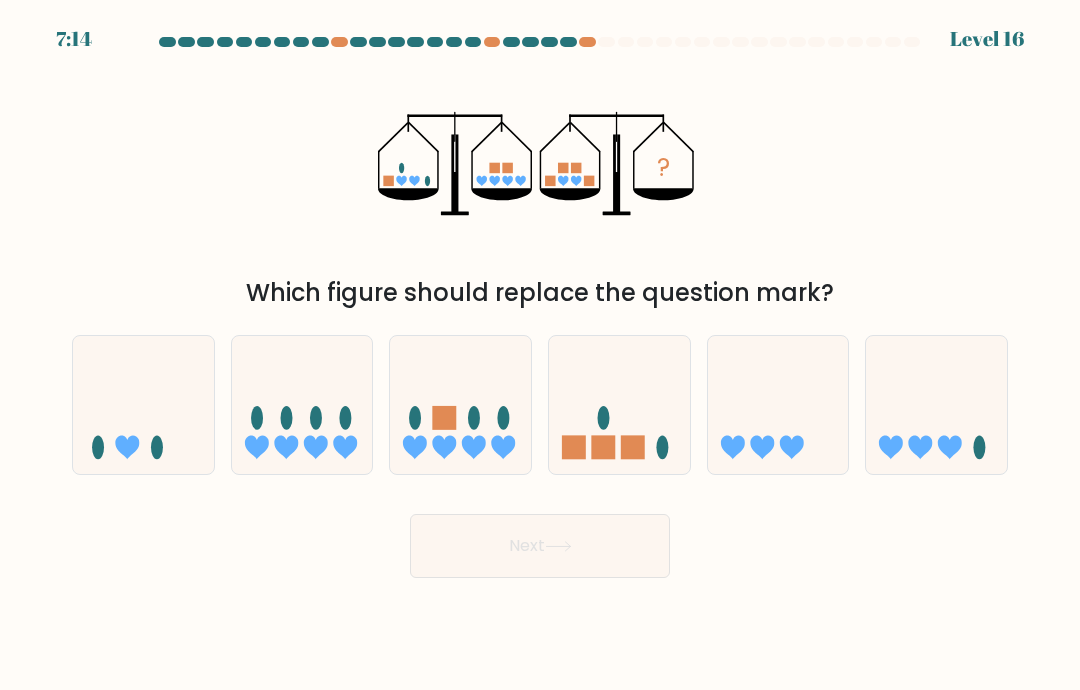 click 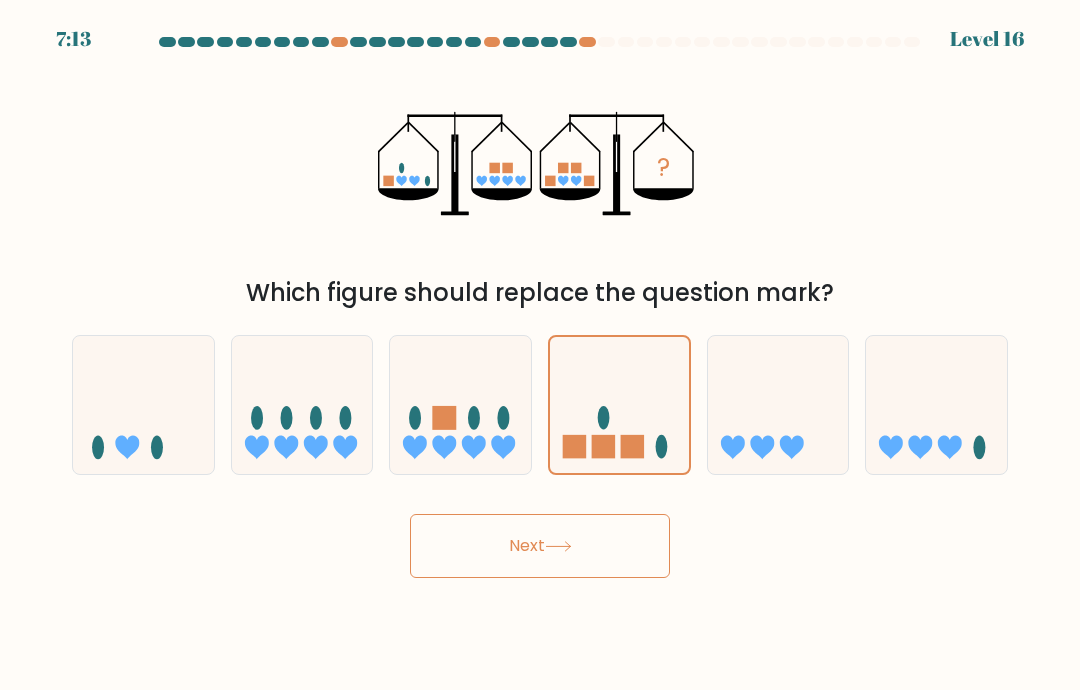 click on "Next" at bounding box center (540, 546) 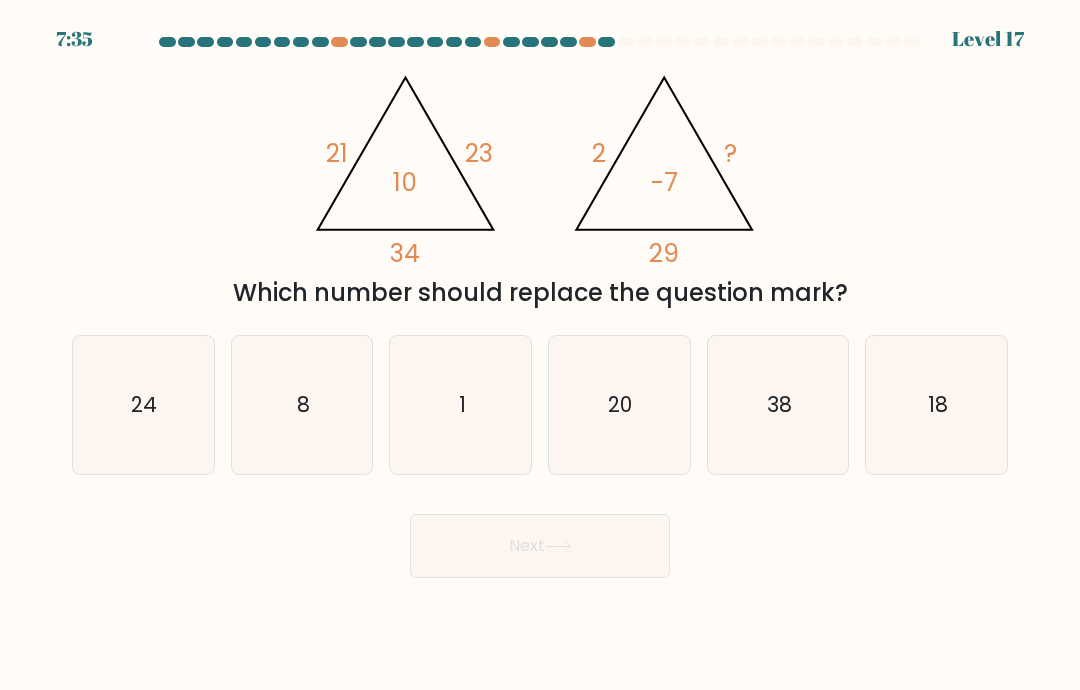 click on "20" 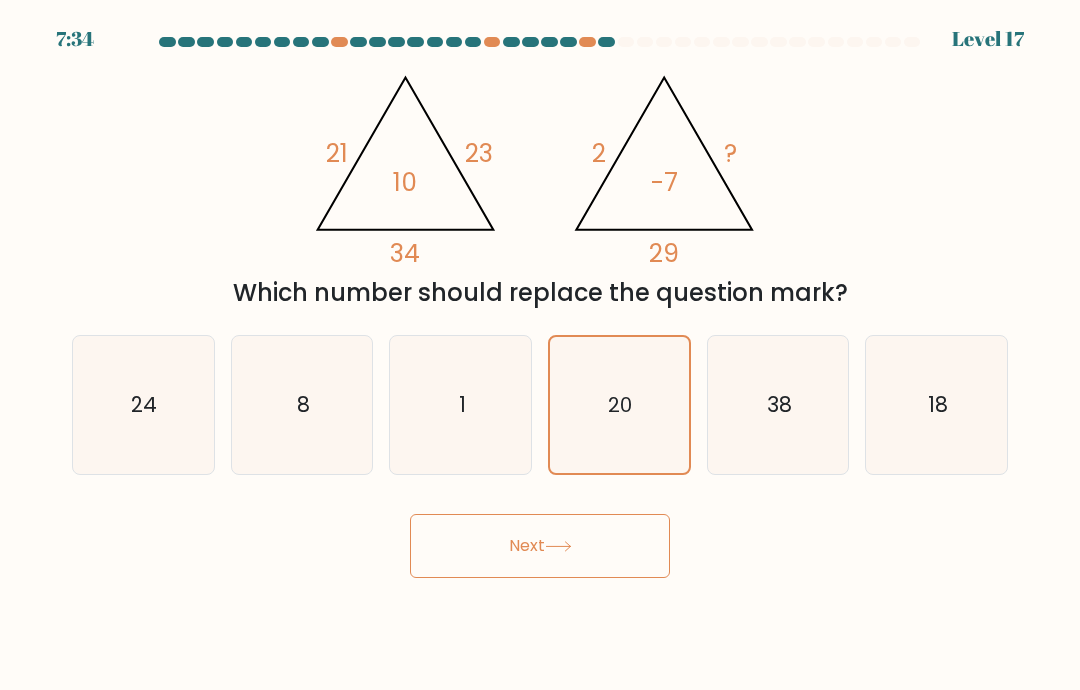 click on "Next" at bounding box center (540, 546) 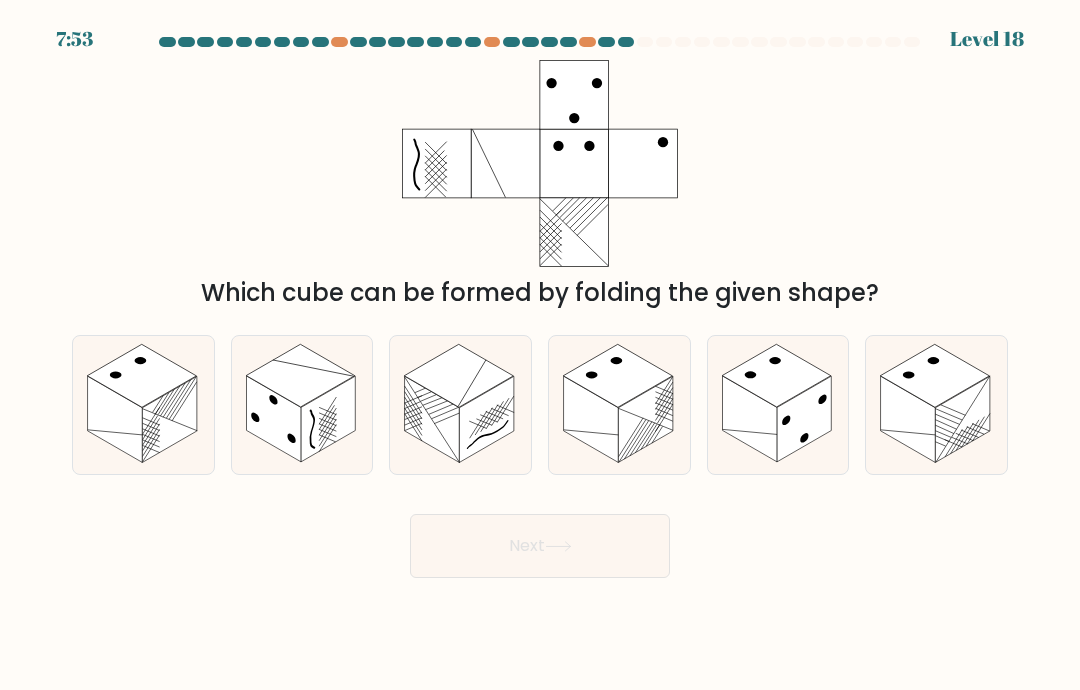 click 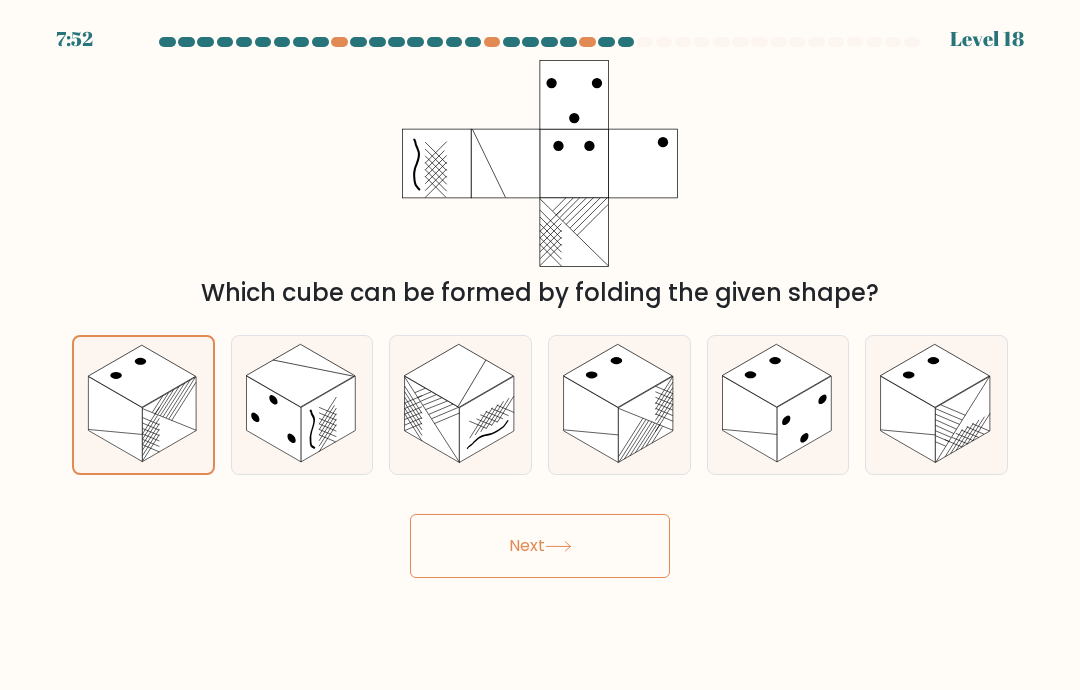 click on "Next" at bounding box center (540, 546) 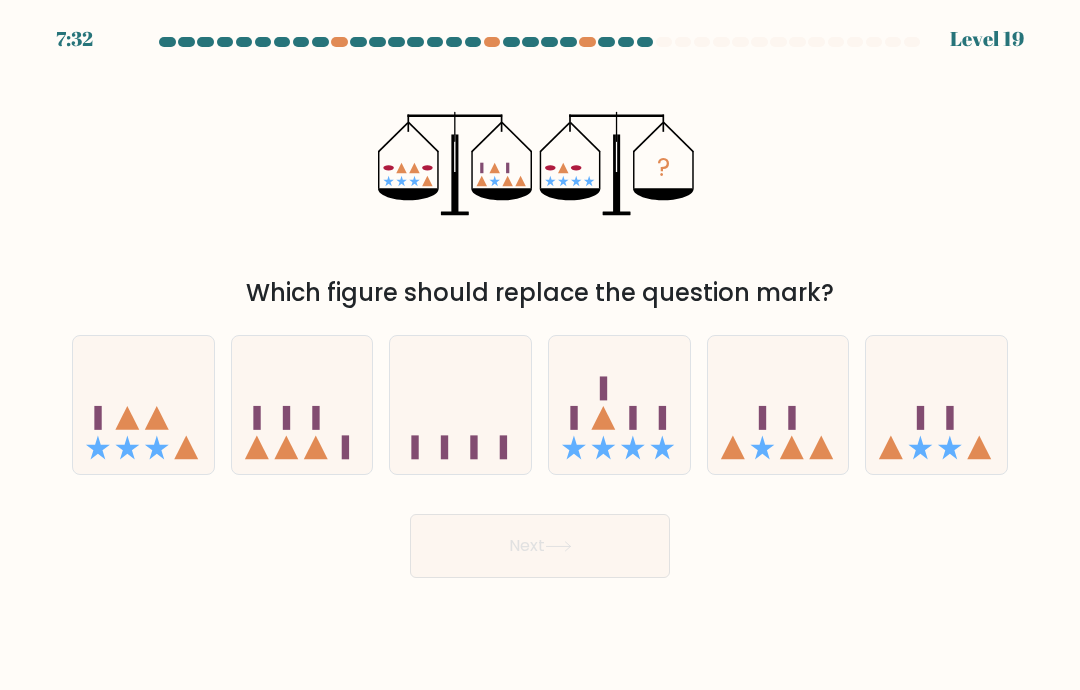 click 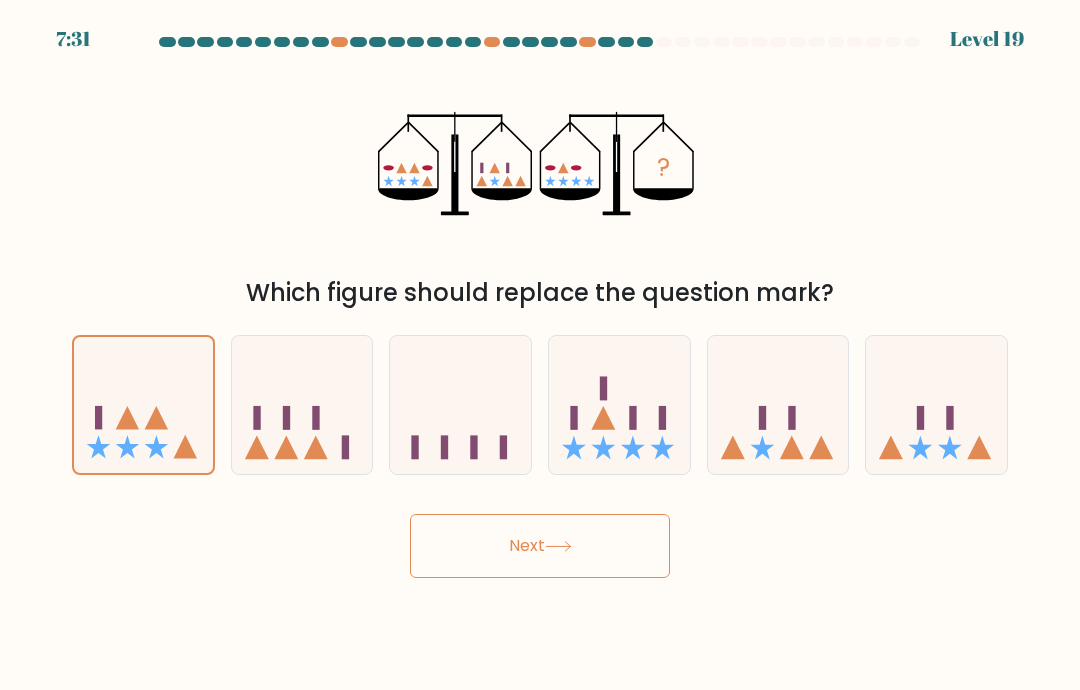 click on "Next" at bounding box center (540, 546) 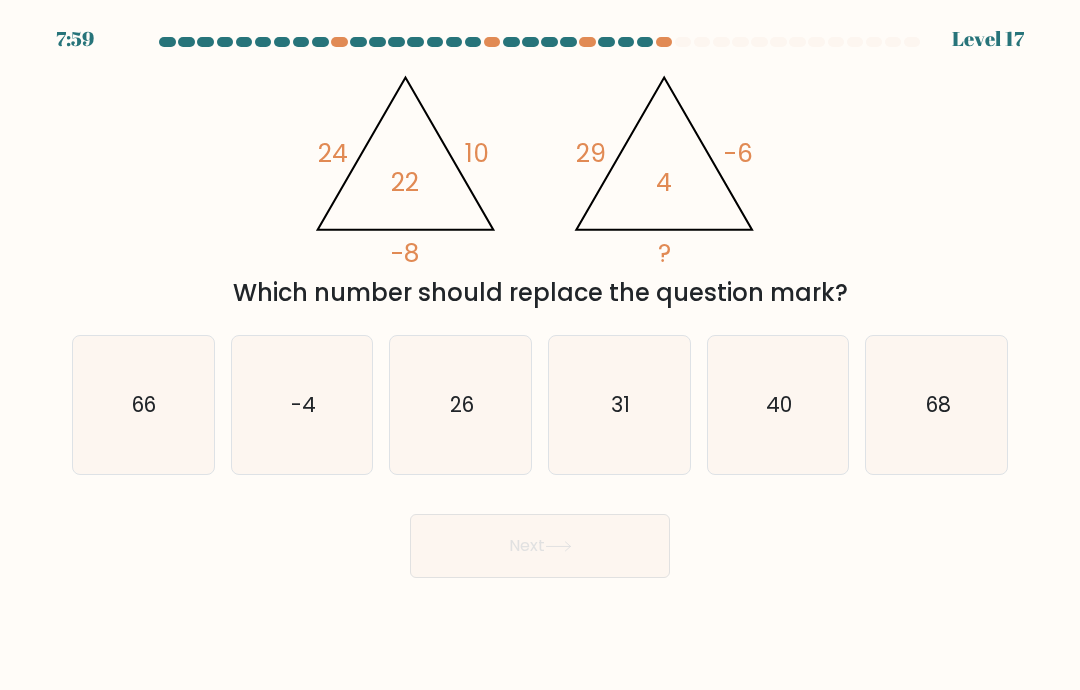 click on "31" 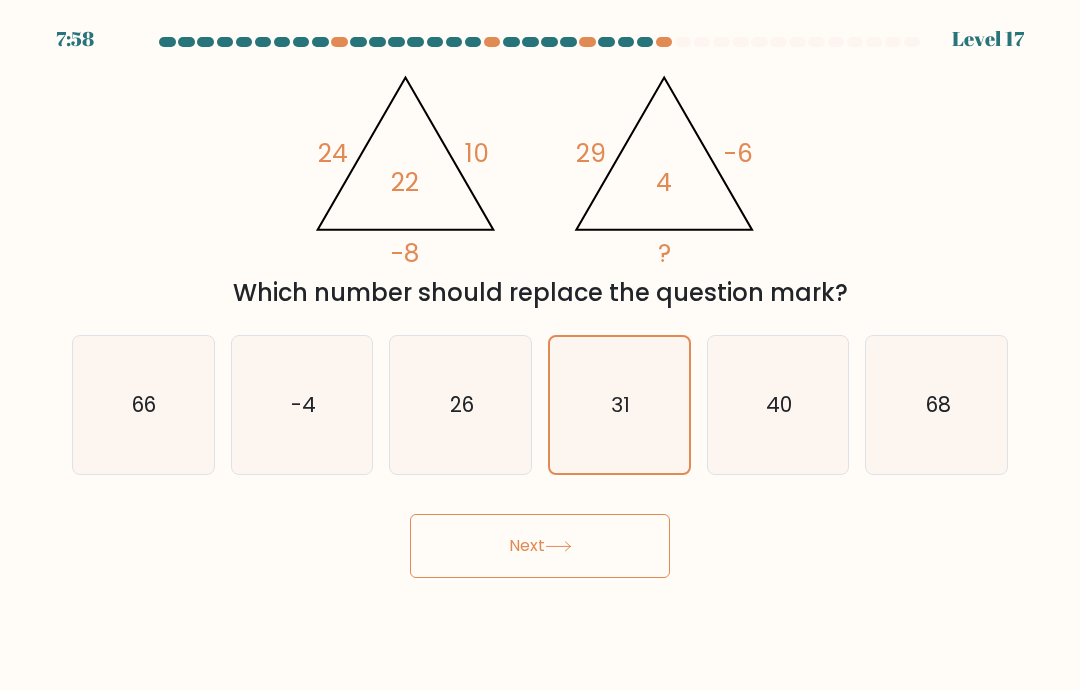 click on "Next" at bounding box center (540, 546) 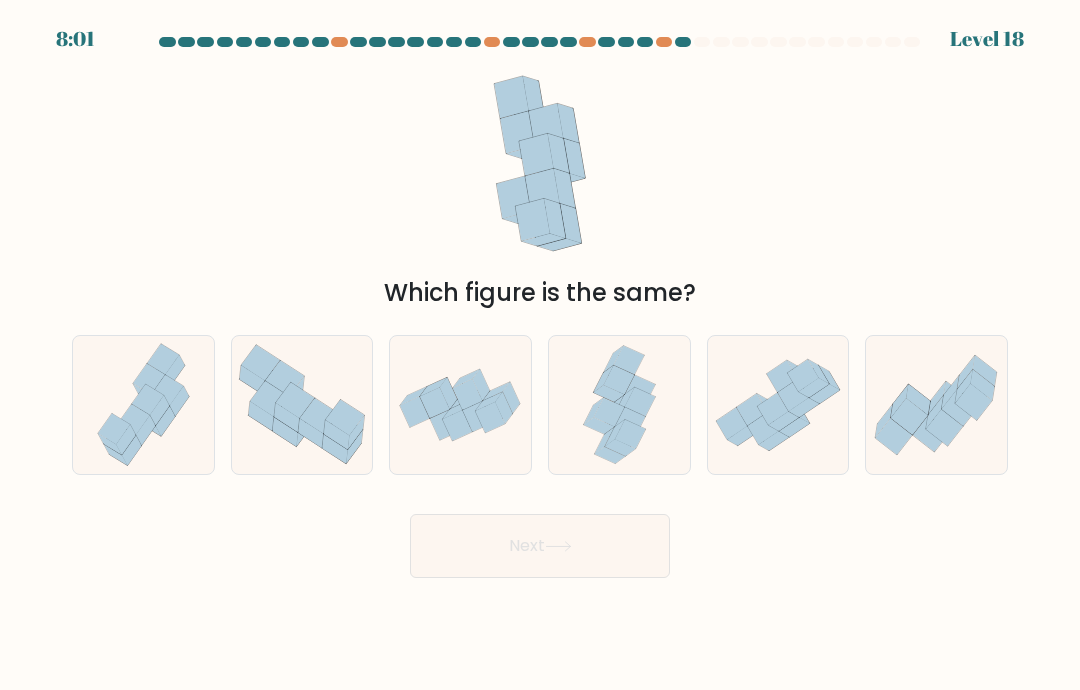 click 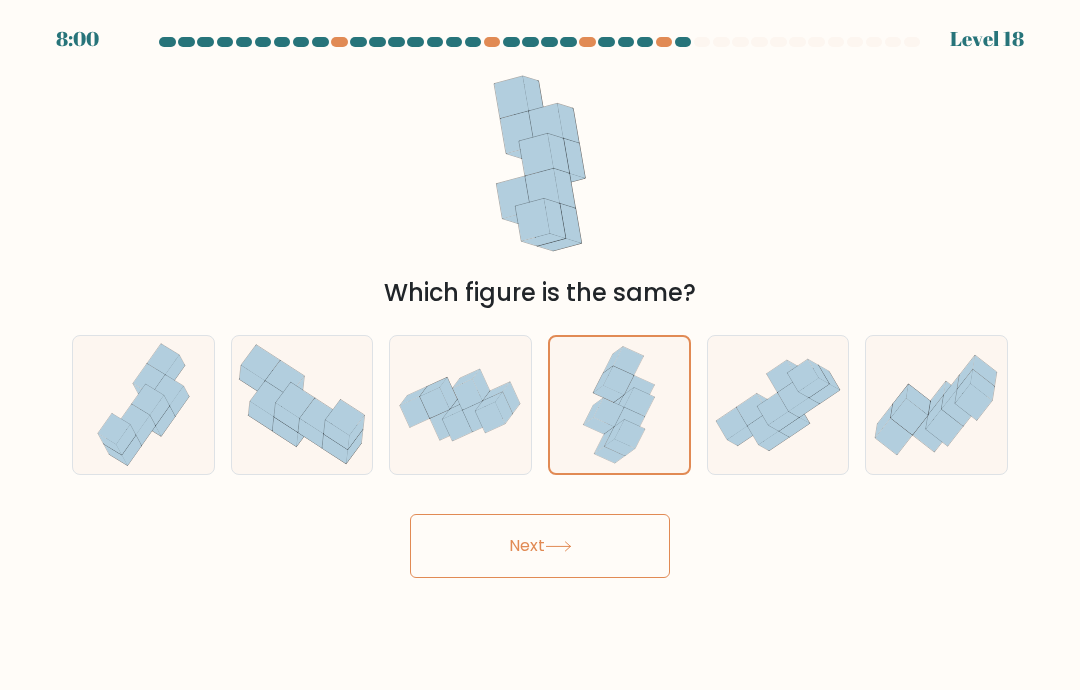 click on "Next" at bounding box center (540, 546) 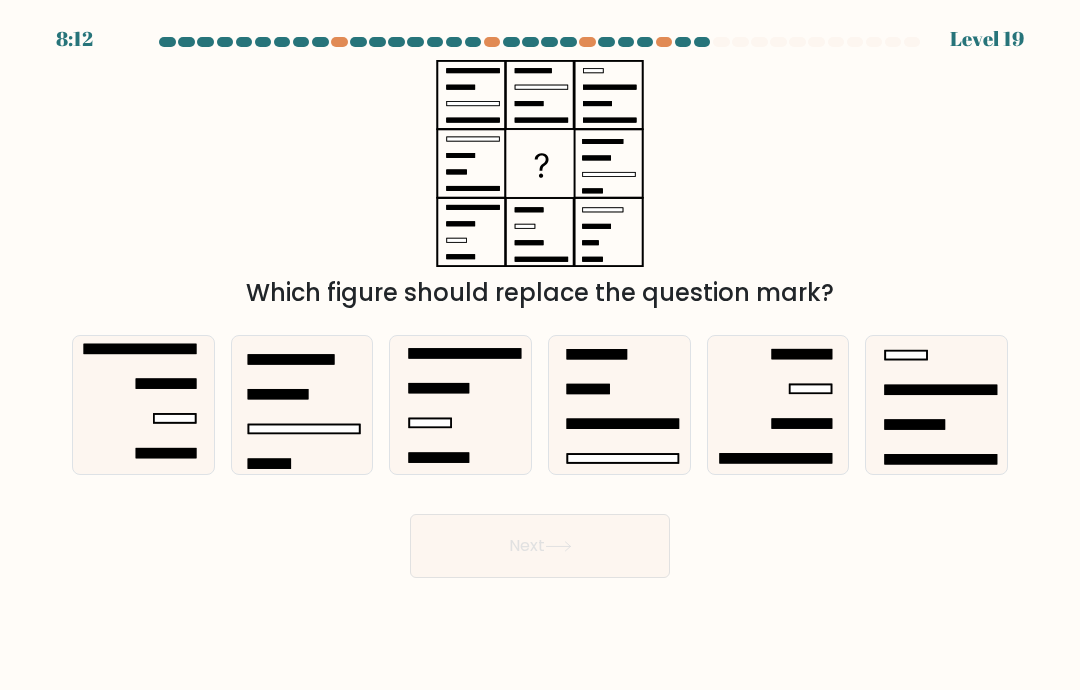 click 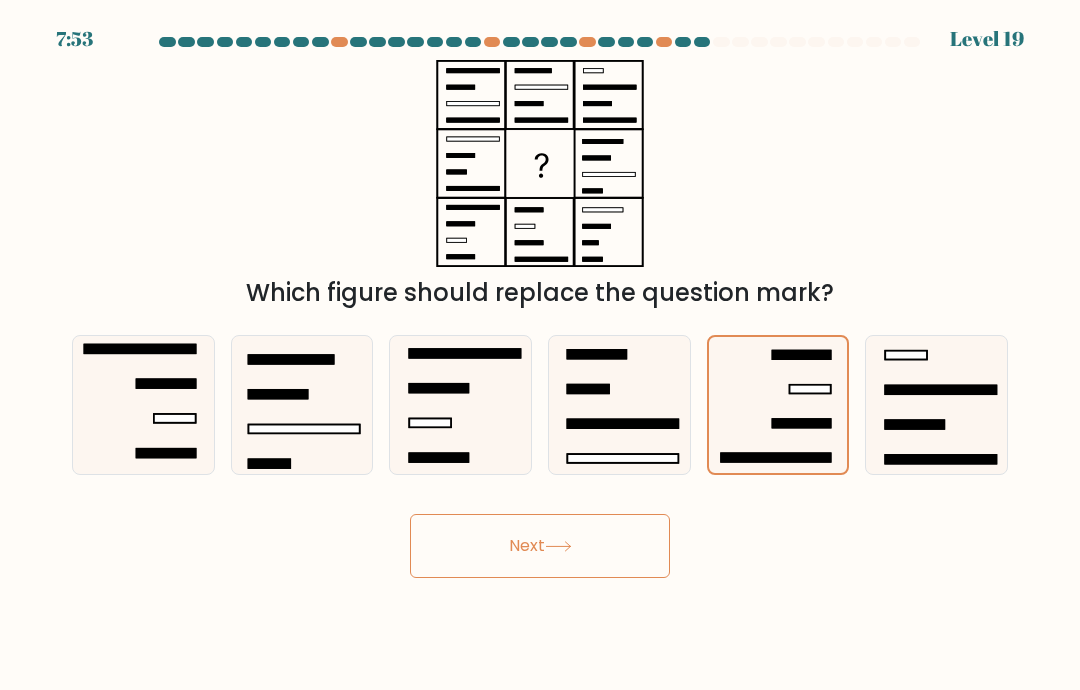 click on "Next" at bounding box center [540, 546] 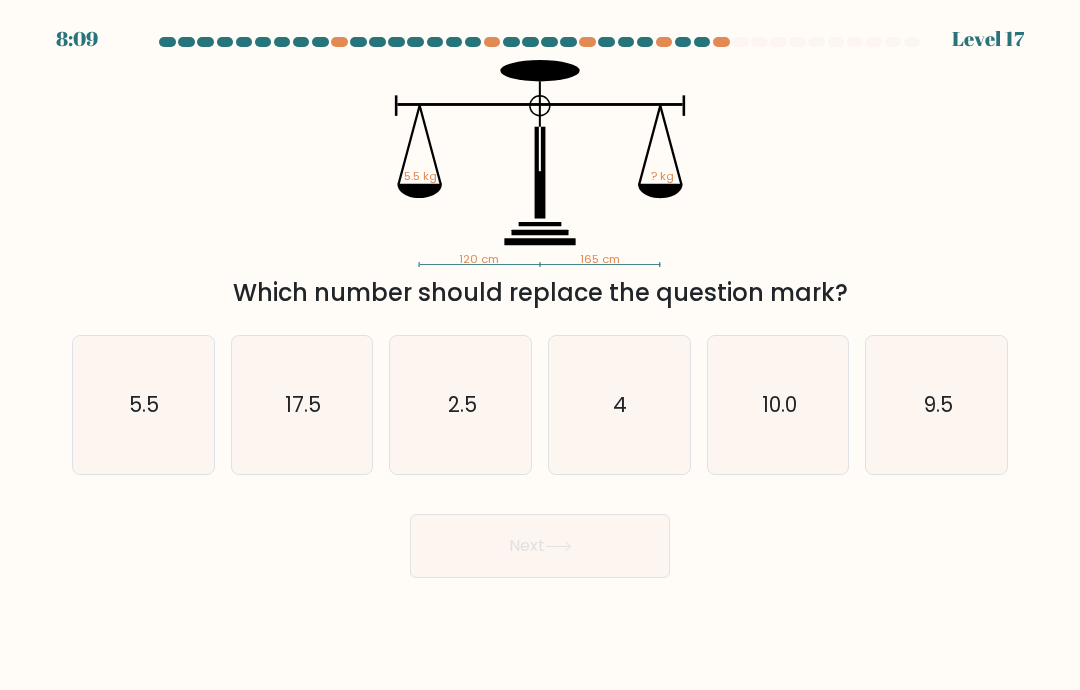 click on "4" 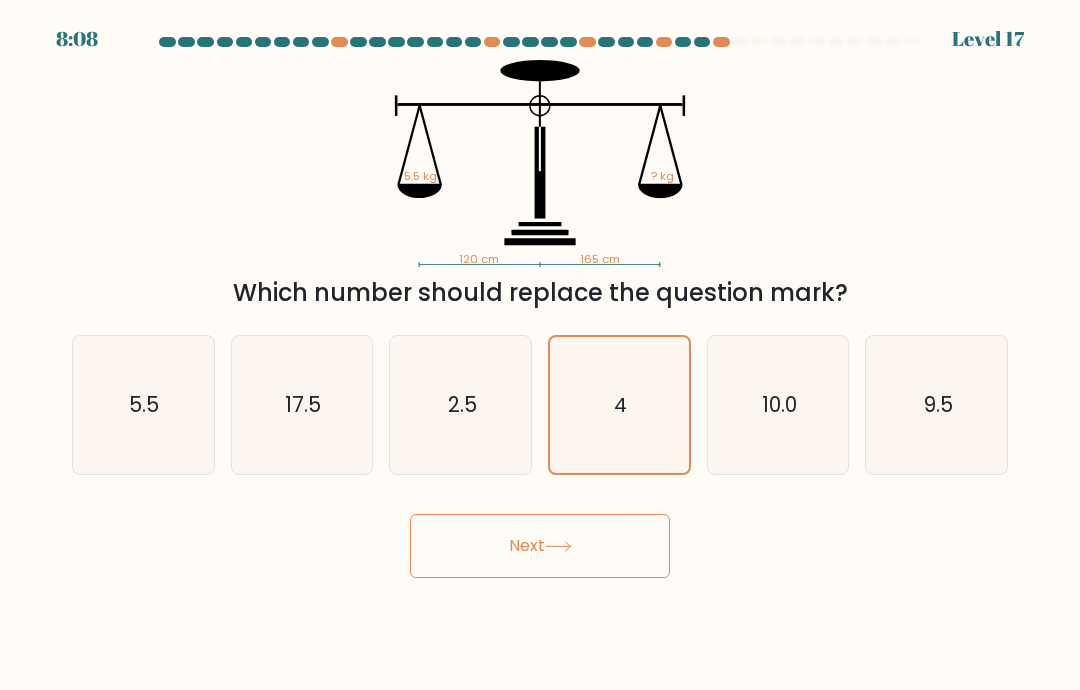 click on "Next" at bounding box center (540, 546) 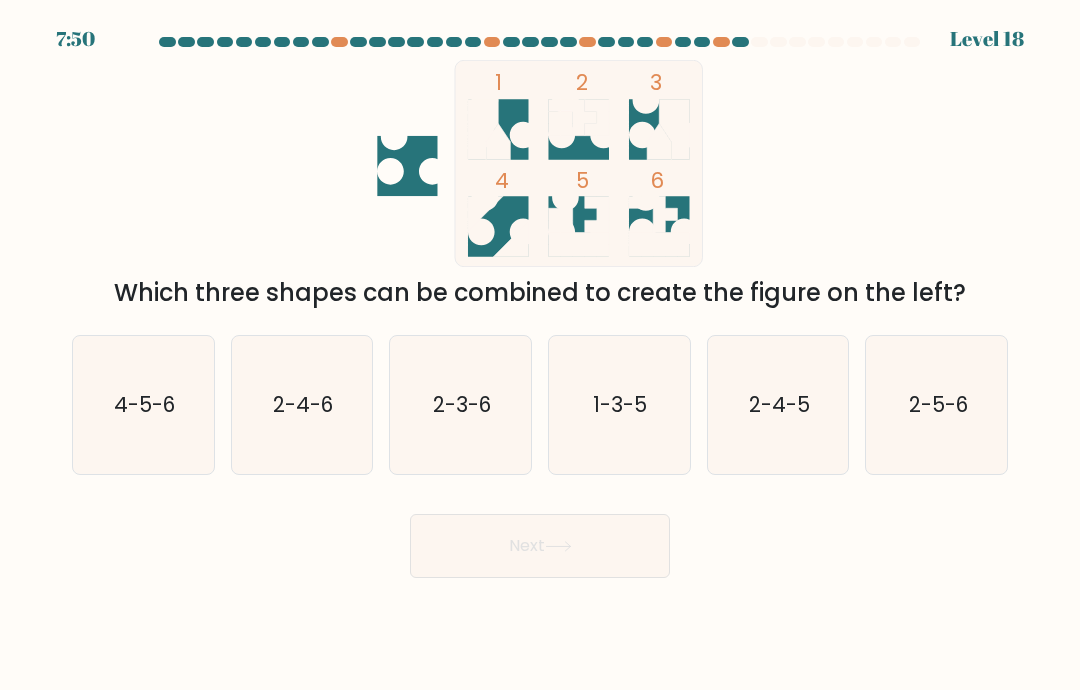 click on "2-5-6" 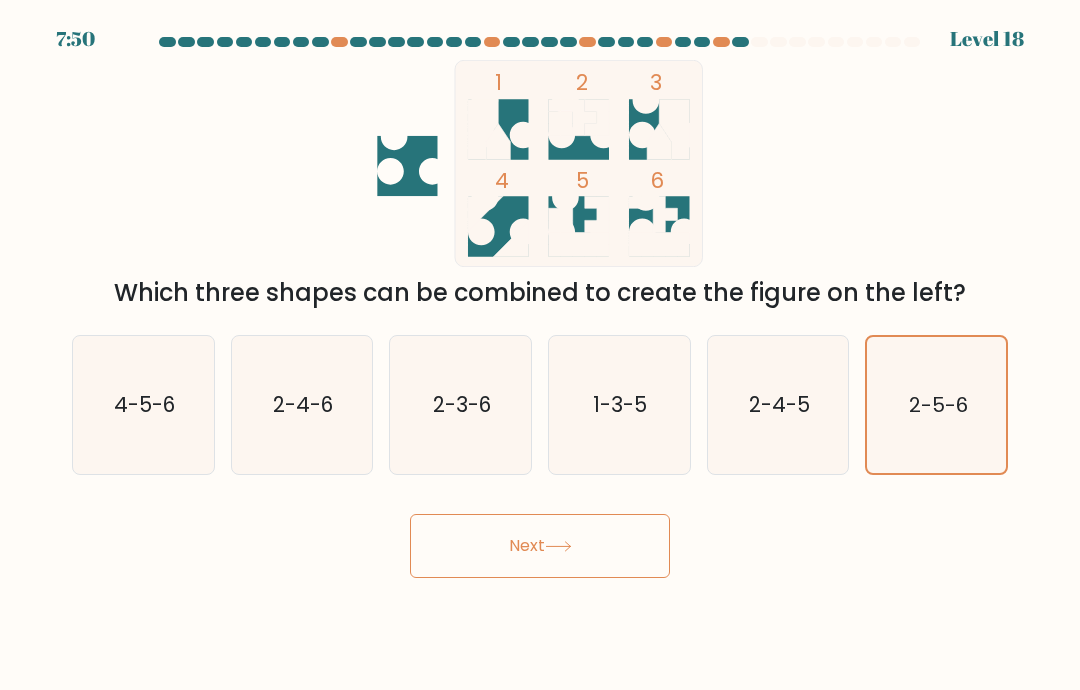 click on "Next" at bounding box center [540, 546] 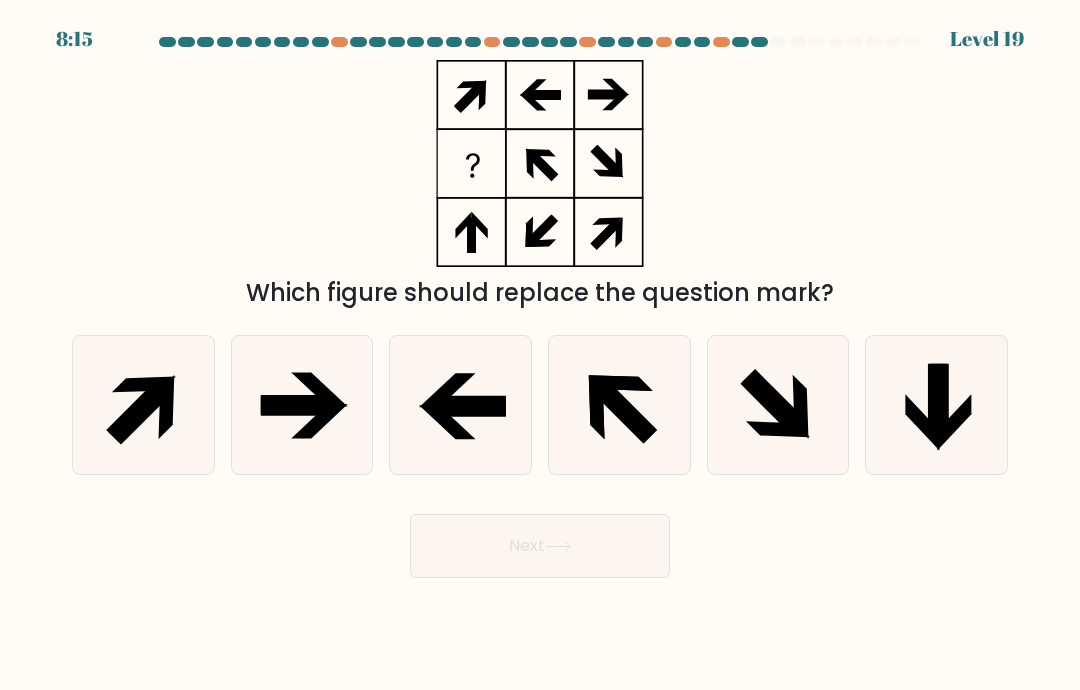 click 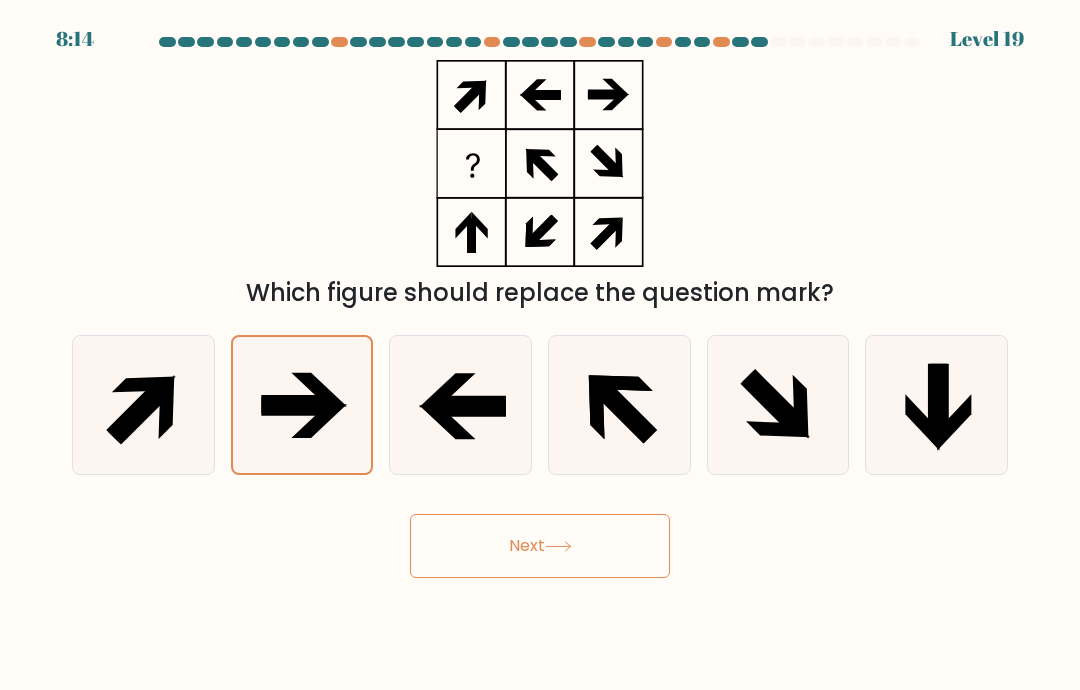 click on "Next" at bounding box center (540, 546) 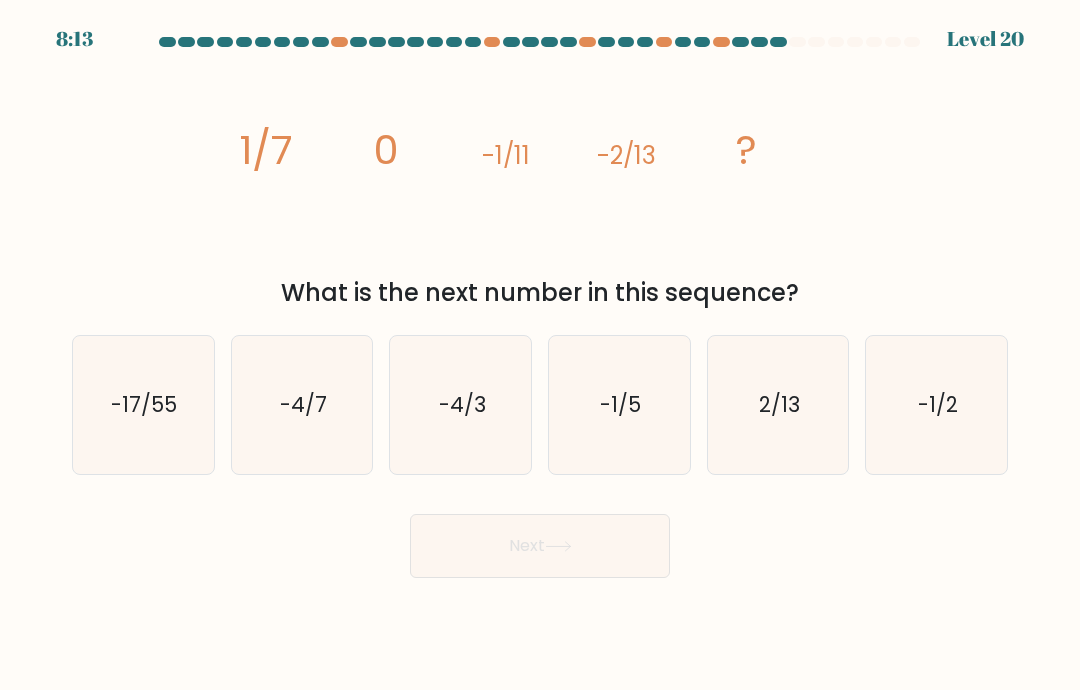 click on "-1/2" 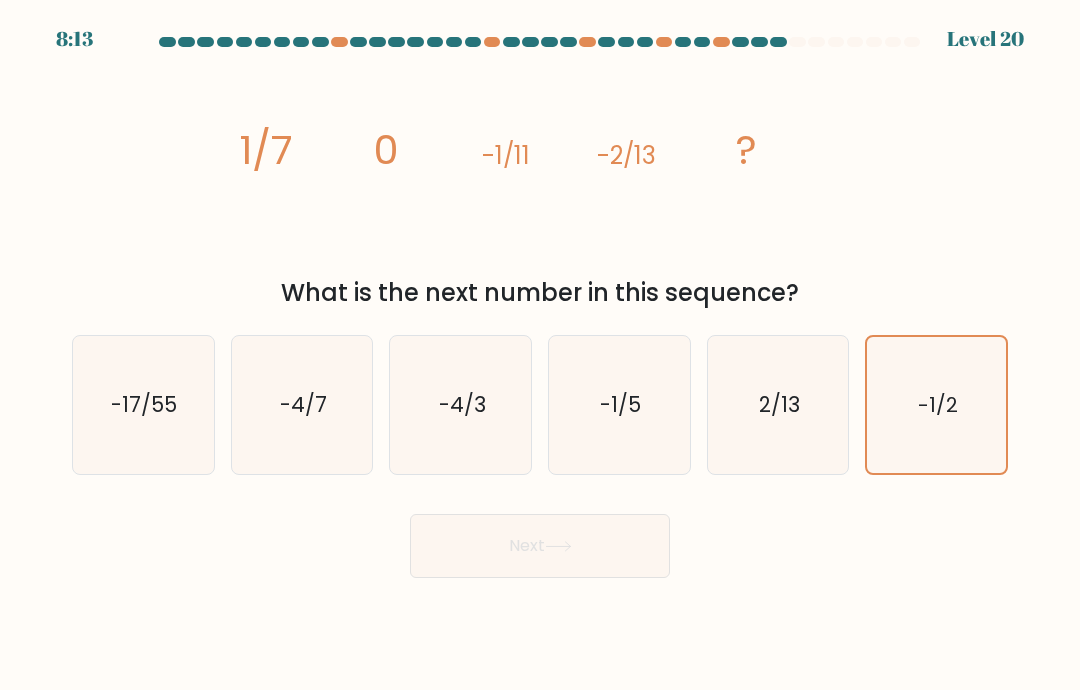 click on "Next" at bounding box center [540, 546] 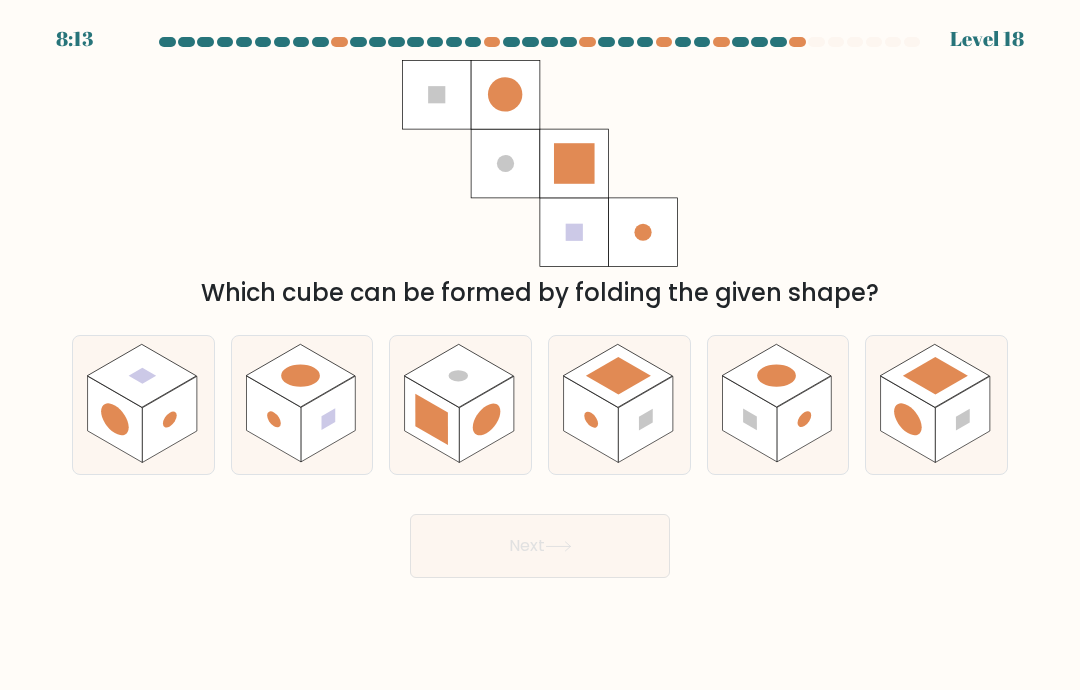 click 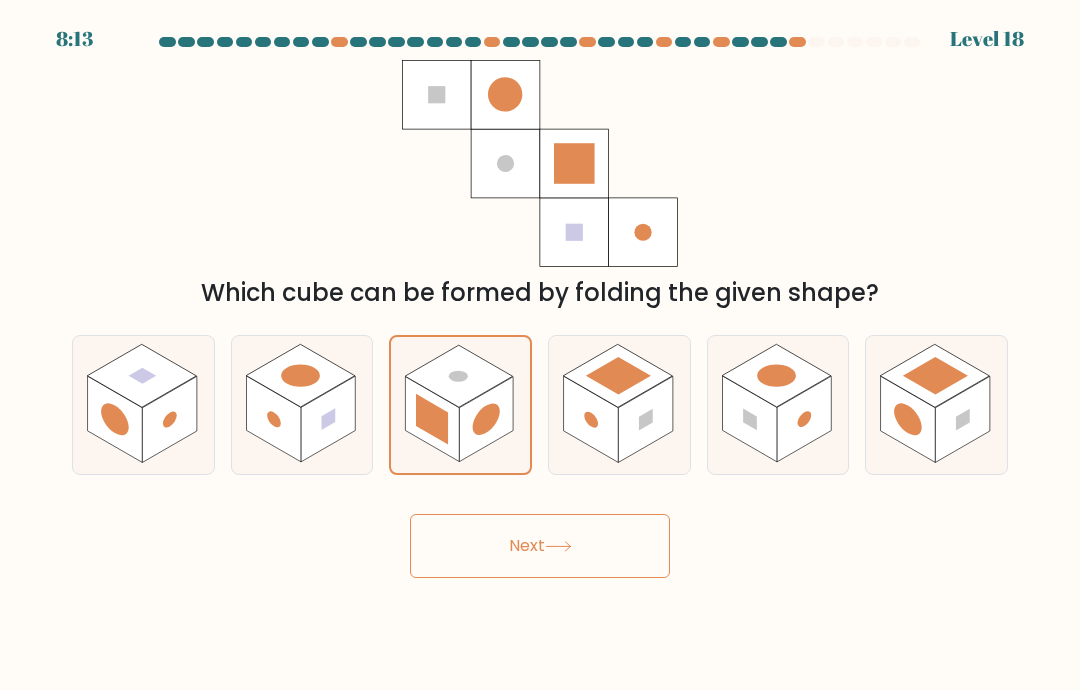 click on "Next" at bounding box center (540, 546) 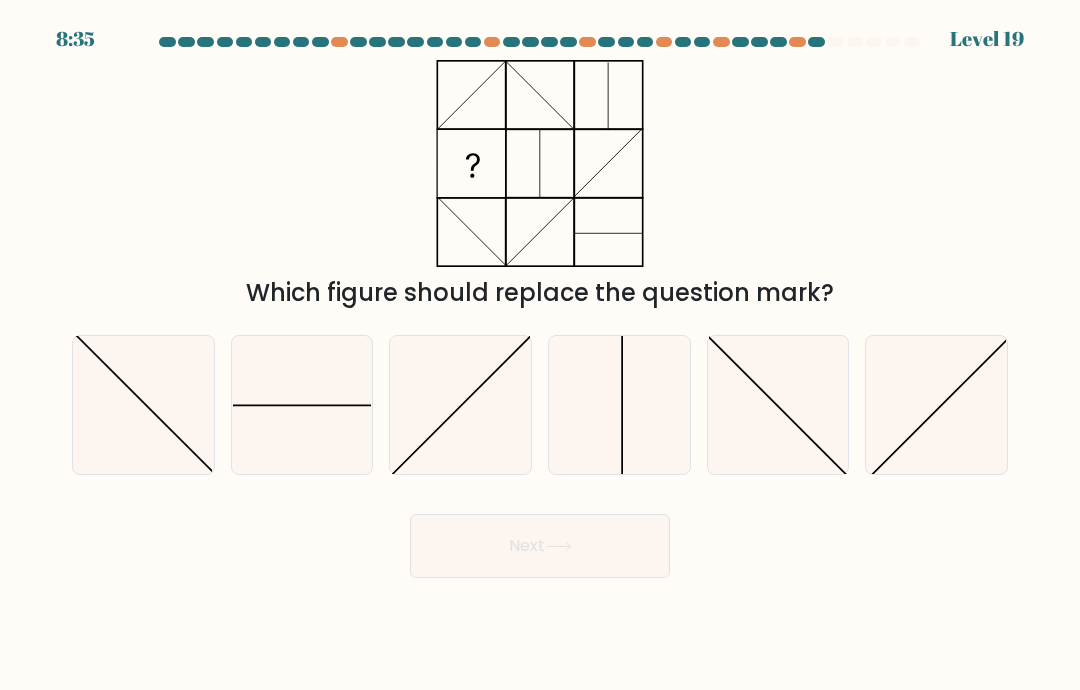 click 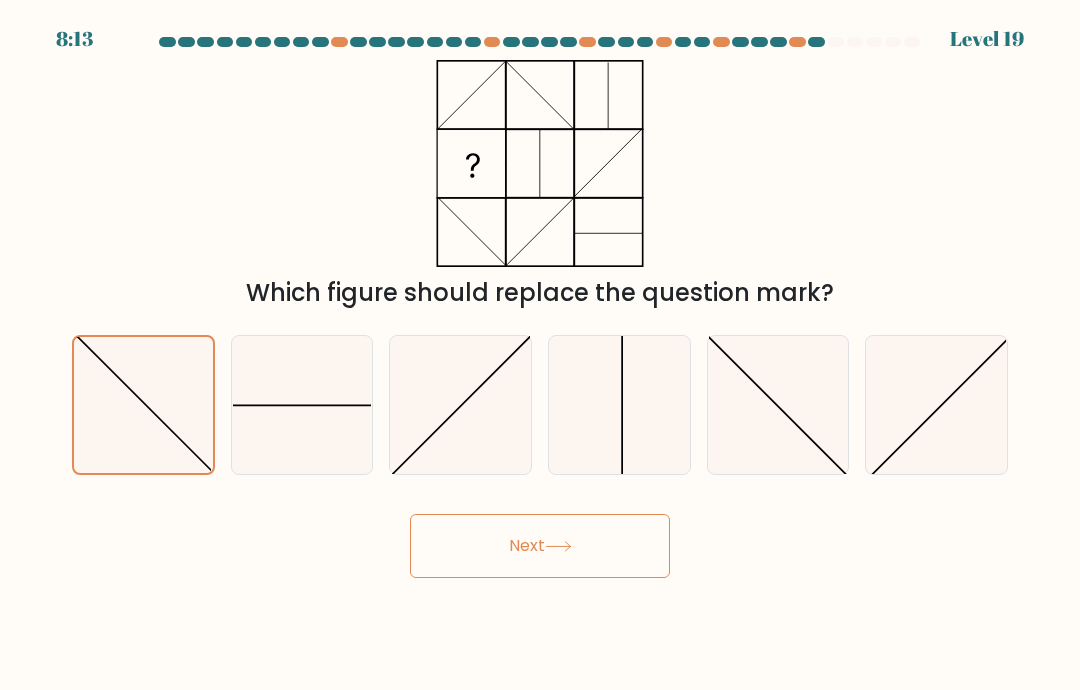 click 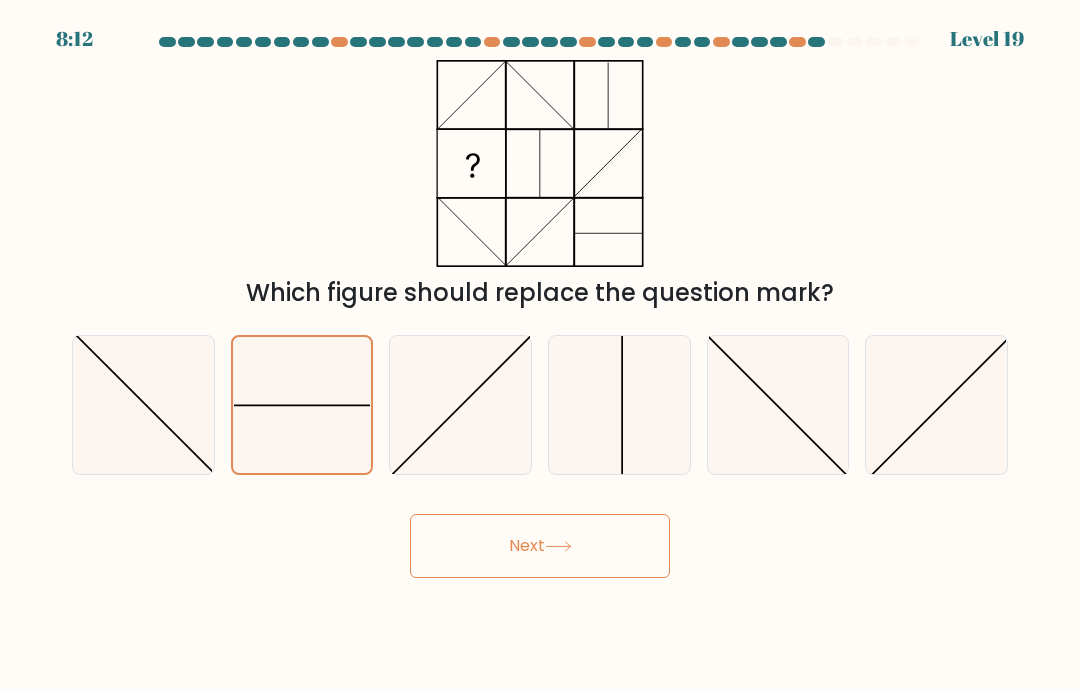 click on "Next" at bounding box center [540, 546] 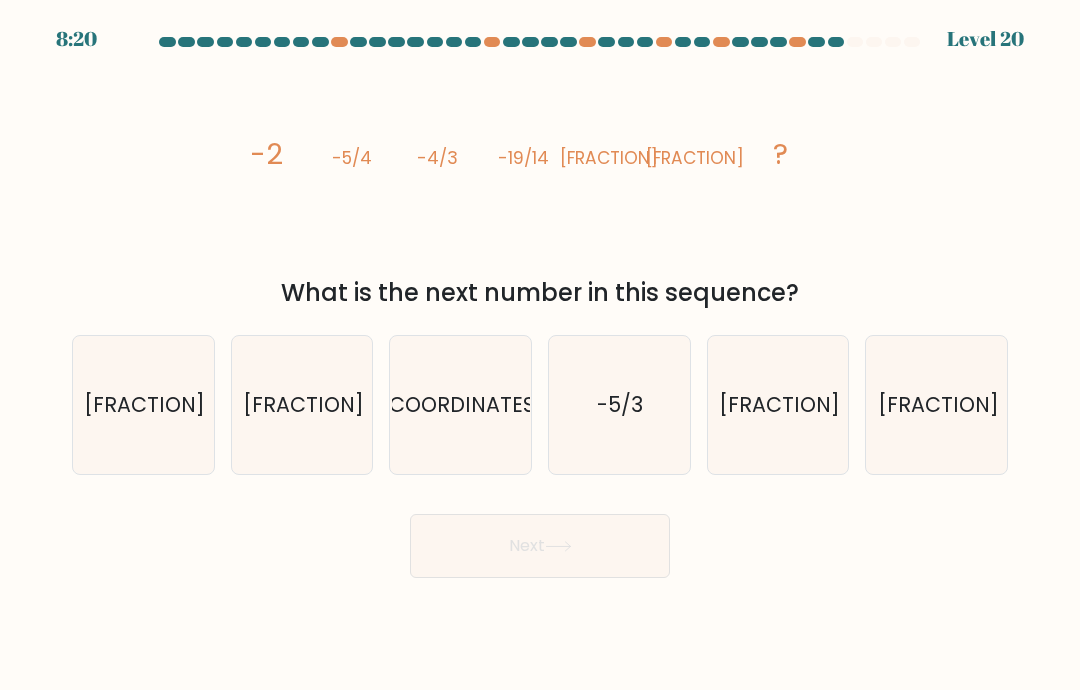 click on "-35/33" 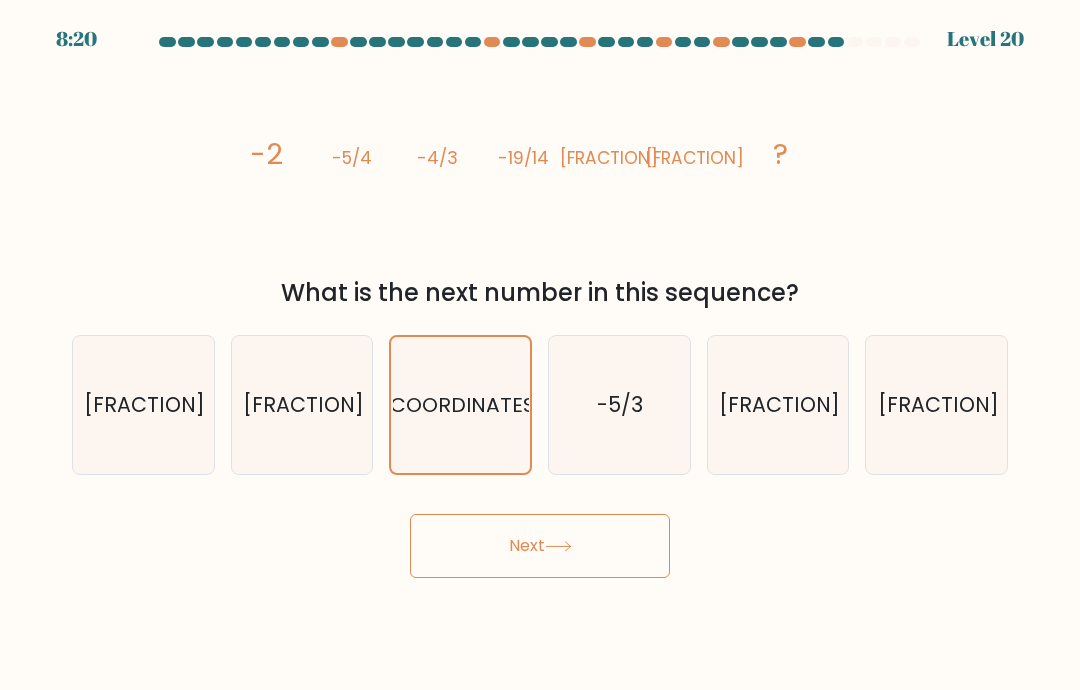 click on "Next" at bounding box center [540, 546] 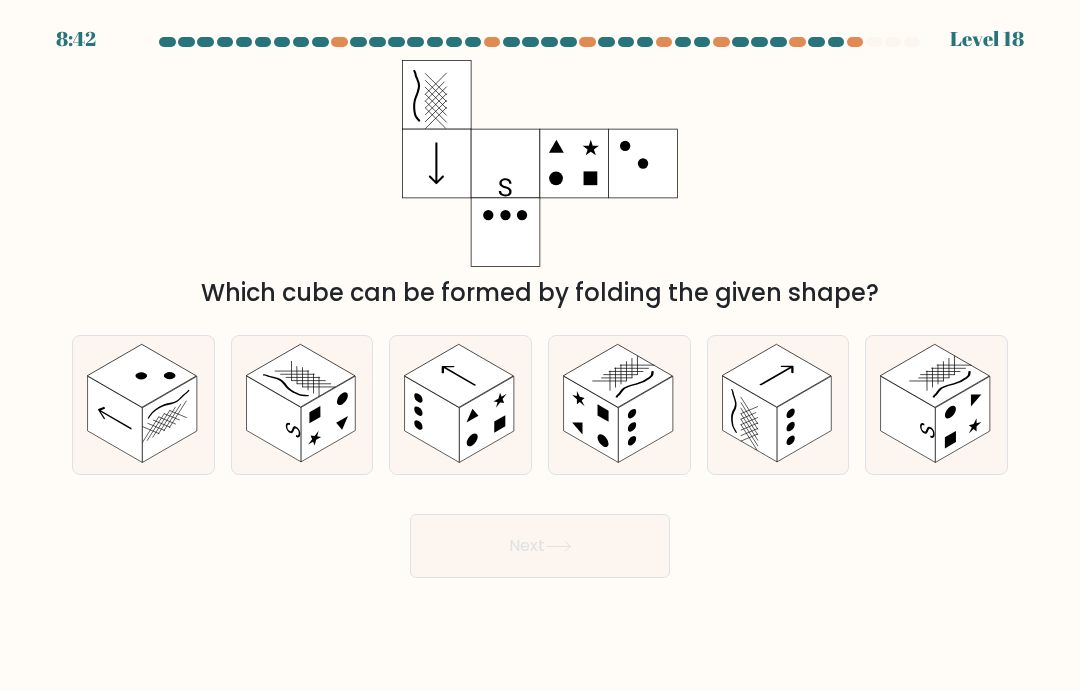 click 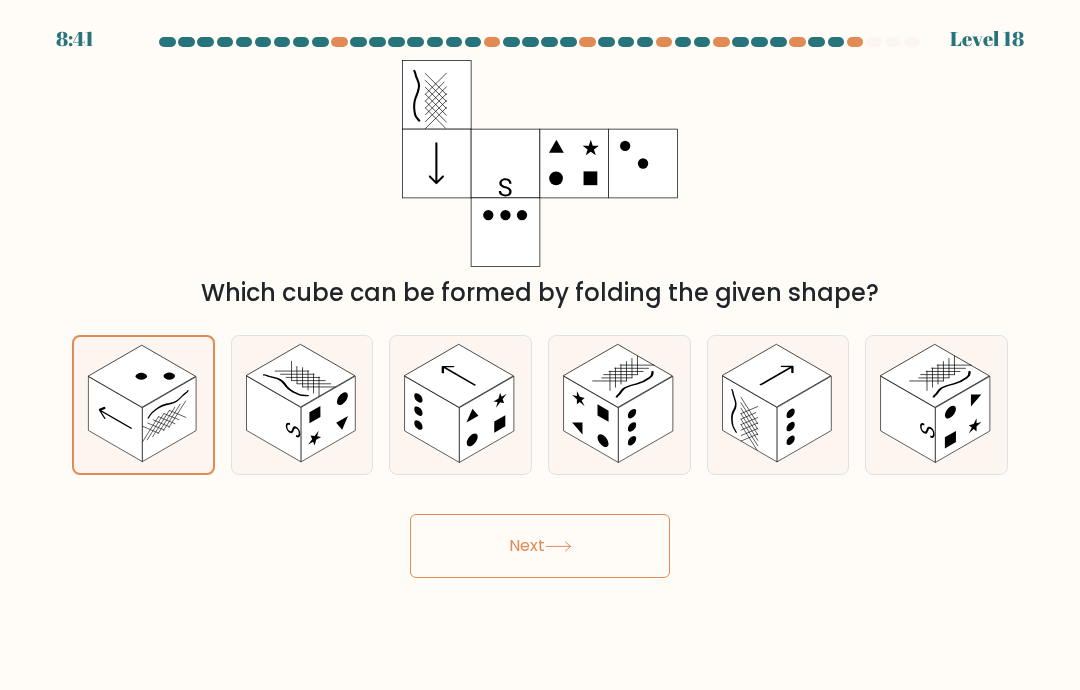 click on "Next" at bounding box center [540, 546] 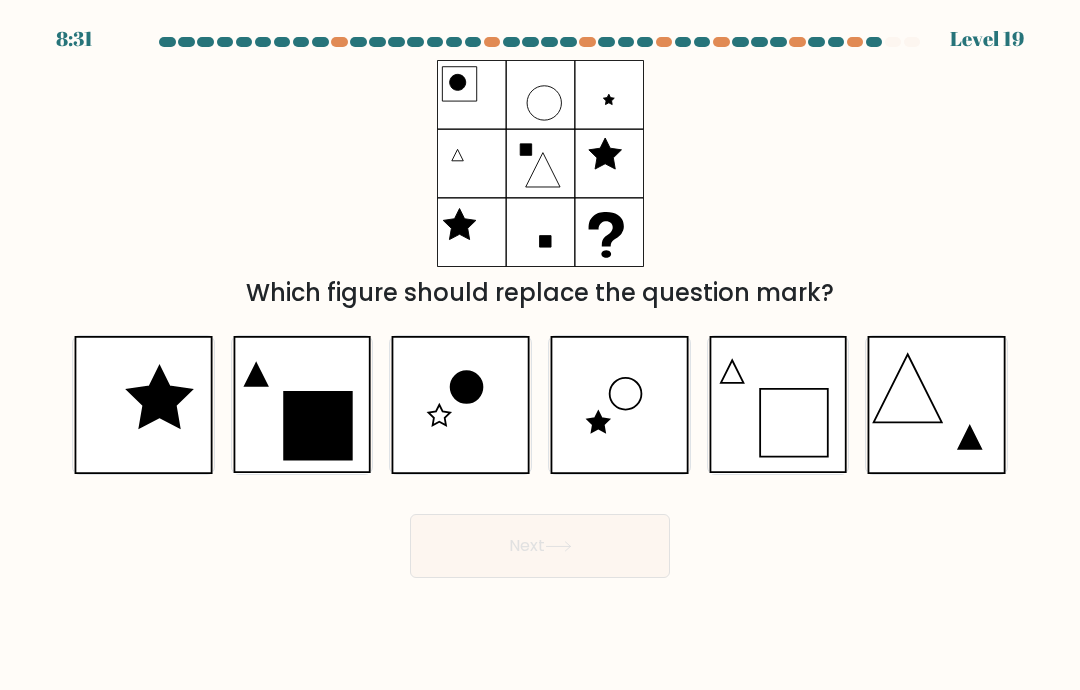 click 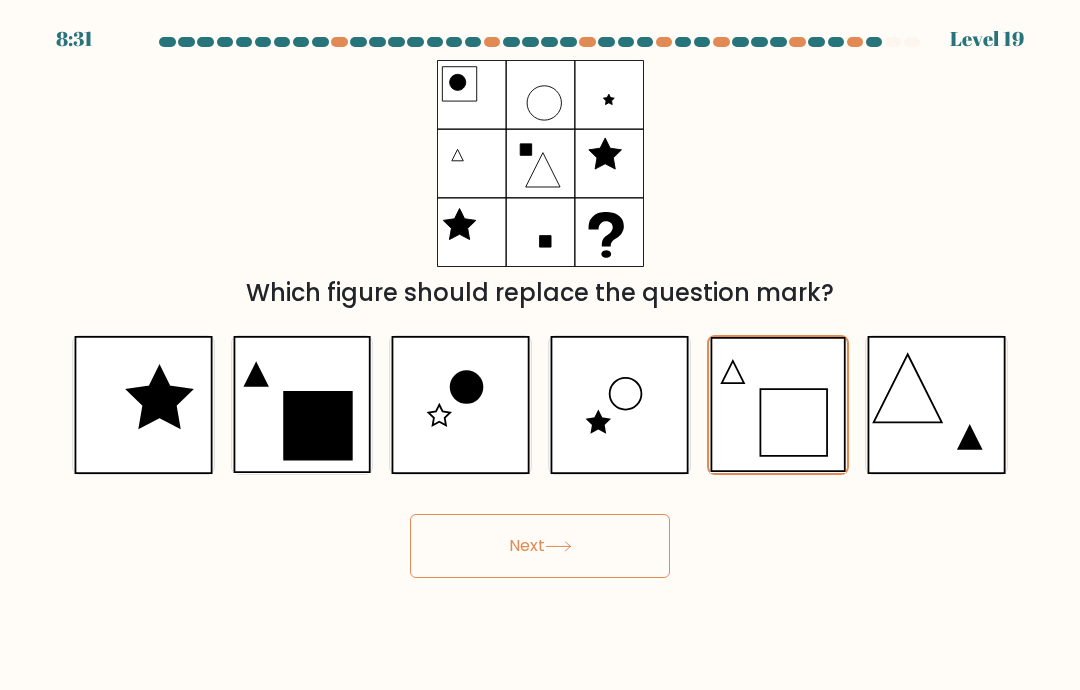 click 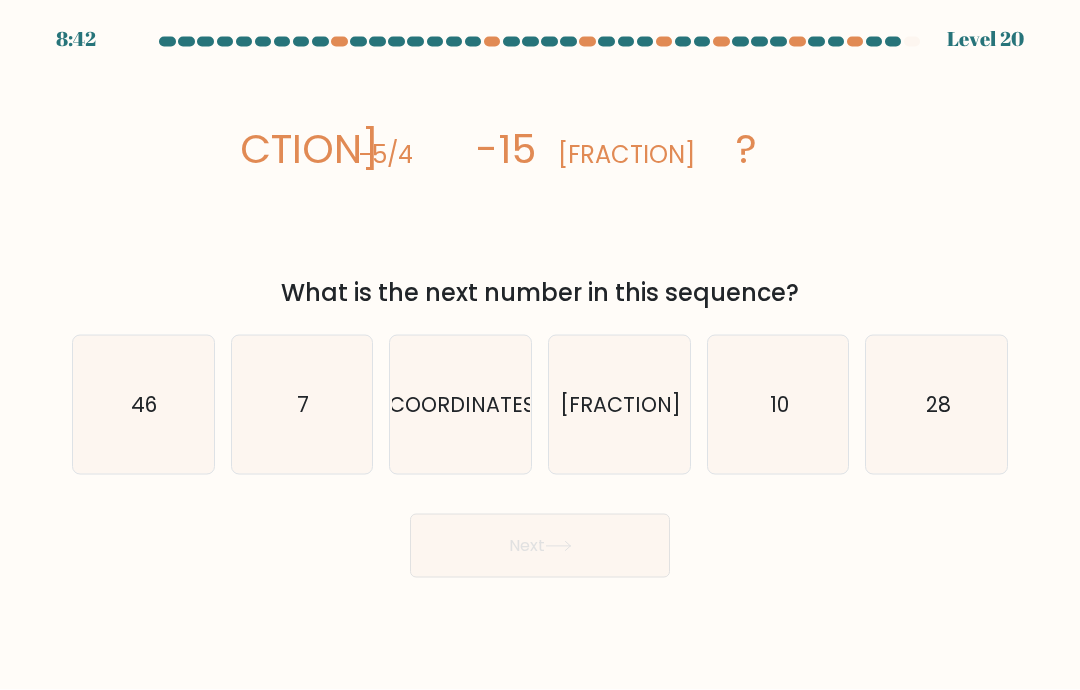scroll, scrollTop: 34, scrollLeft: 0, axis: vertical 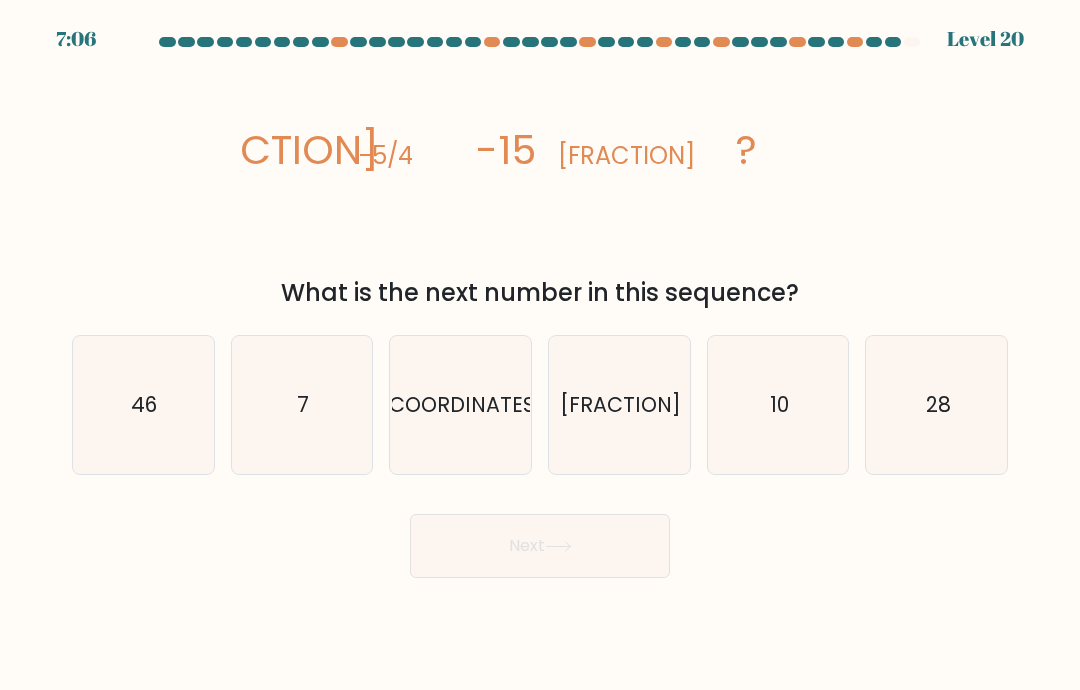 click on "-105/4" 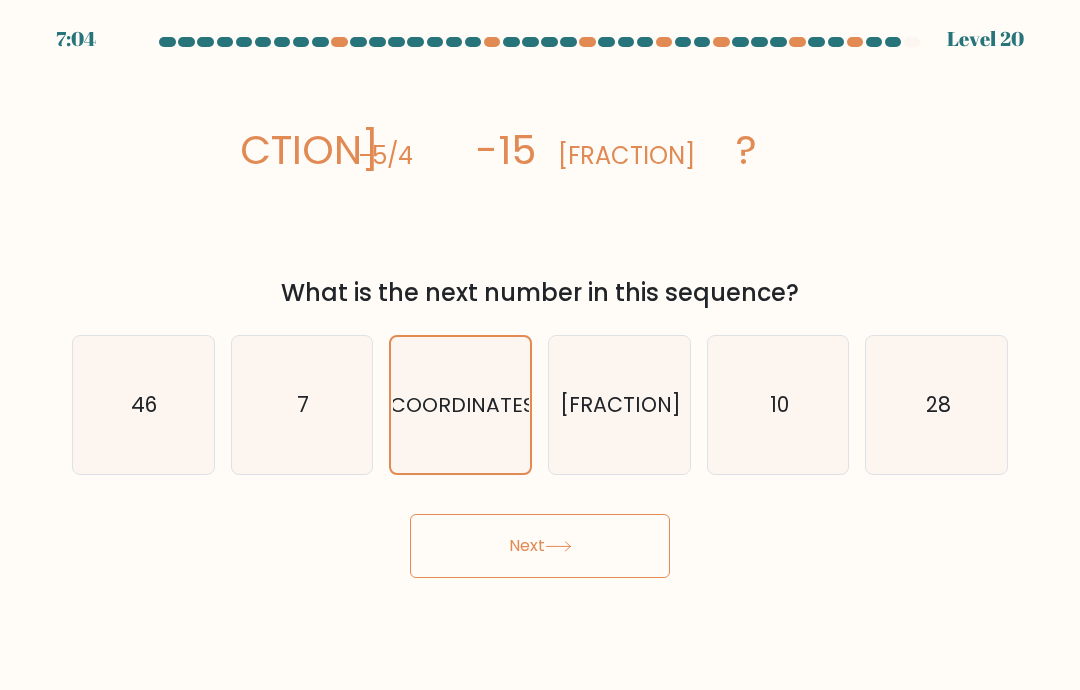 click on "10" 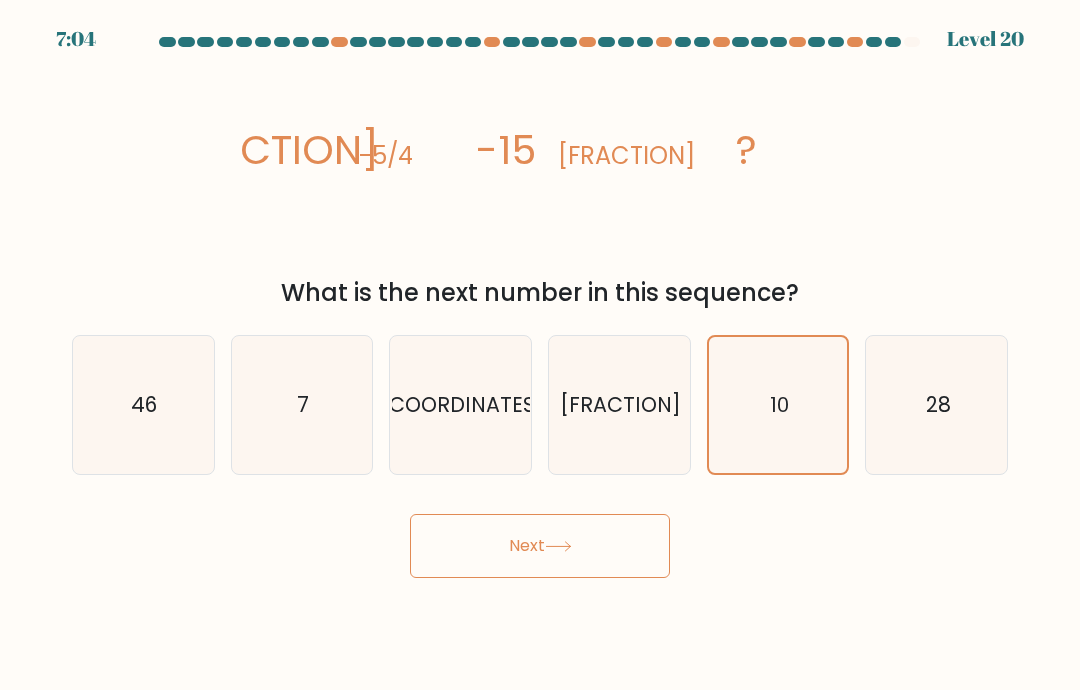 click on "Next" at bounding box center [540, 546] 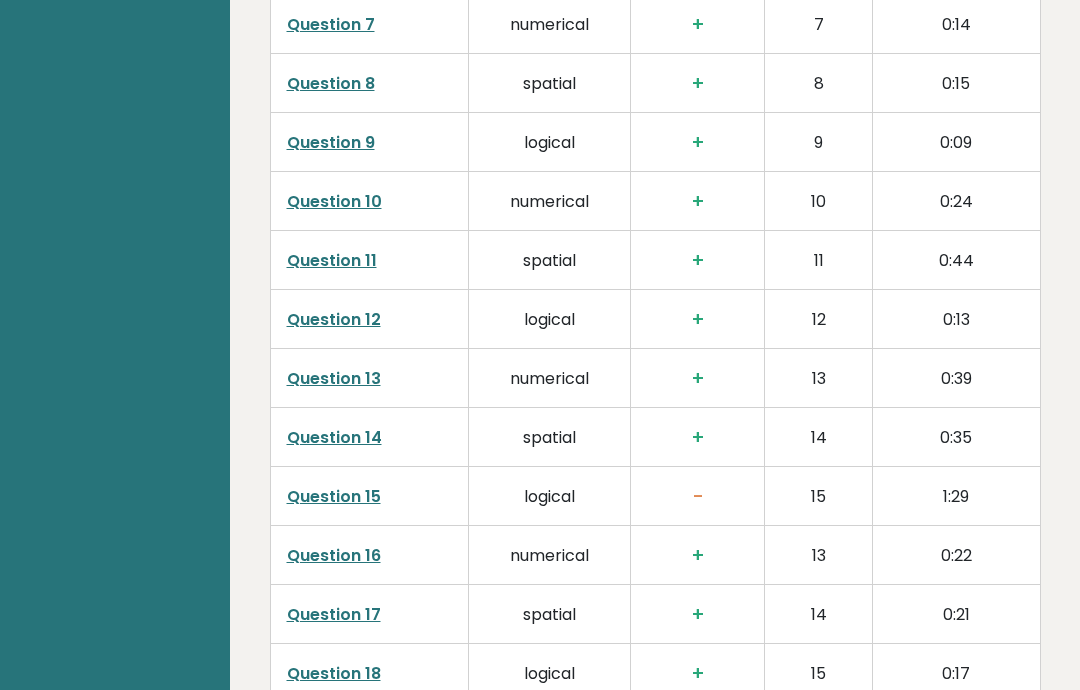 scroll, scrollTop: 3609, scrollLeft: 0, axis: vertical 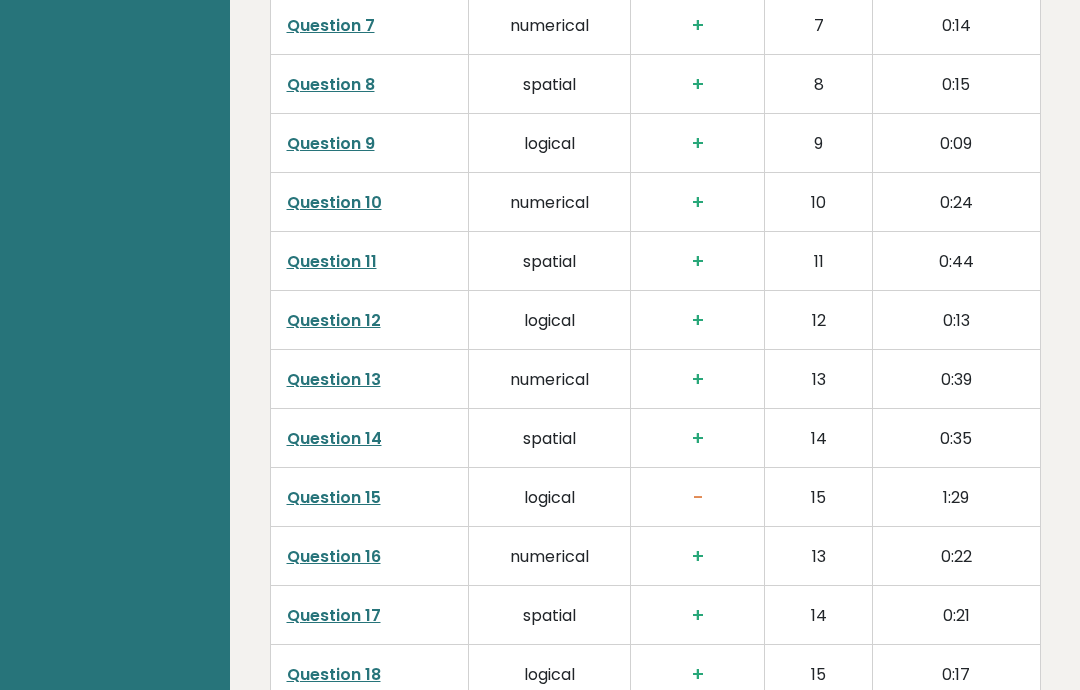 click on "Question
15" at bounding box center [334, 497] 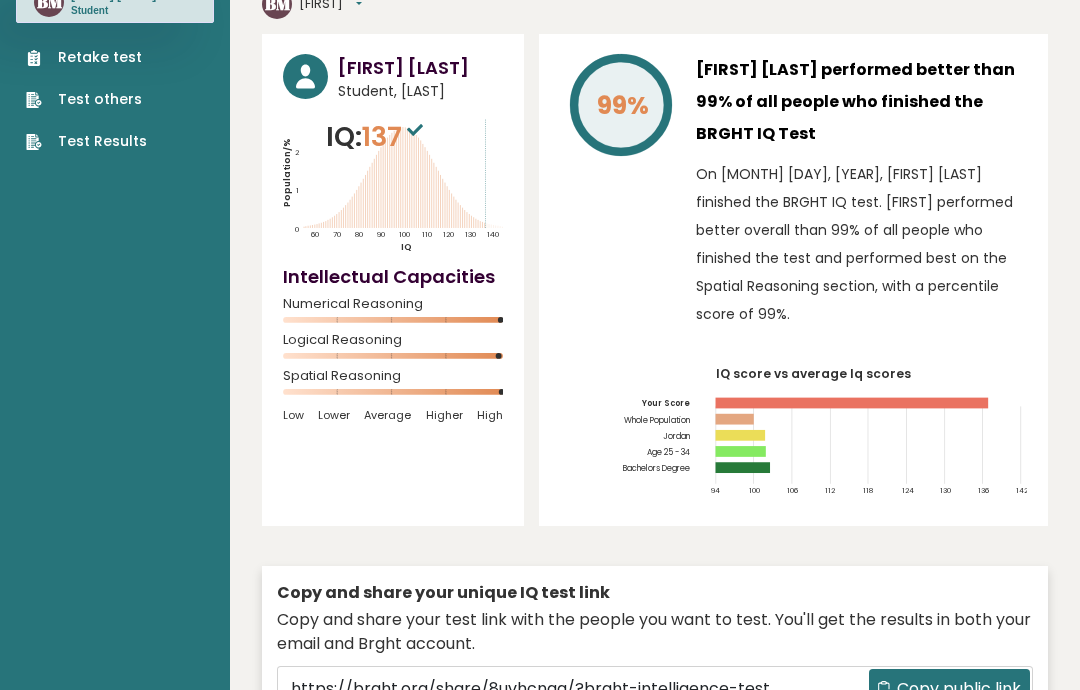 scroll, scrollTop: 155, scrollLeft: 0, axis: vertical 